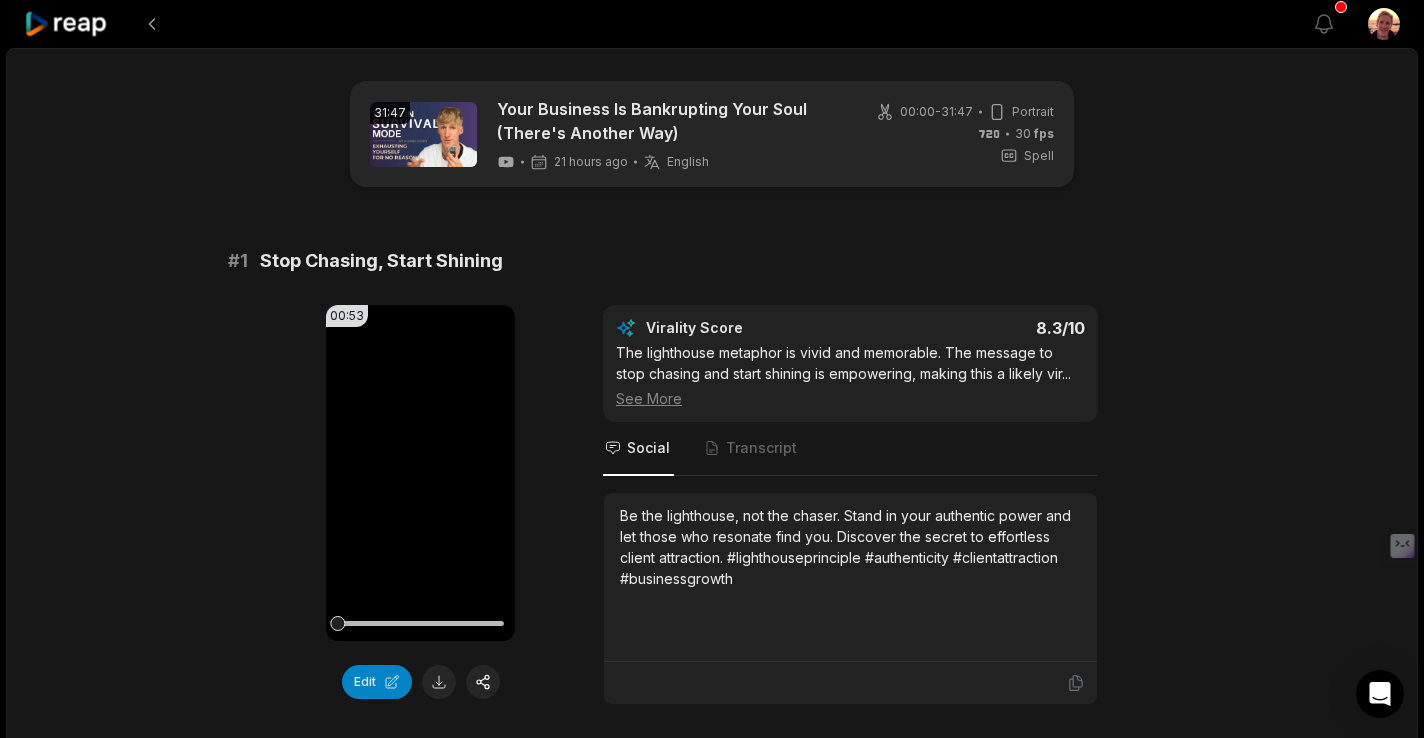 scroll, scrollTop: 0, scrollLeft: 0, axis: both 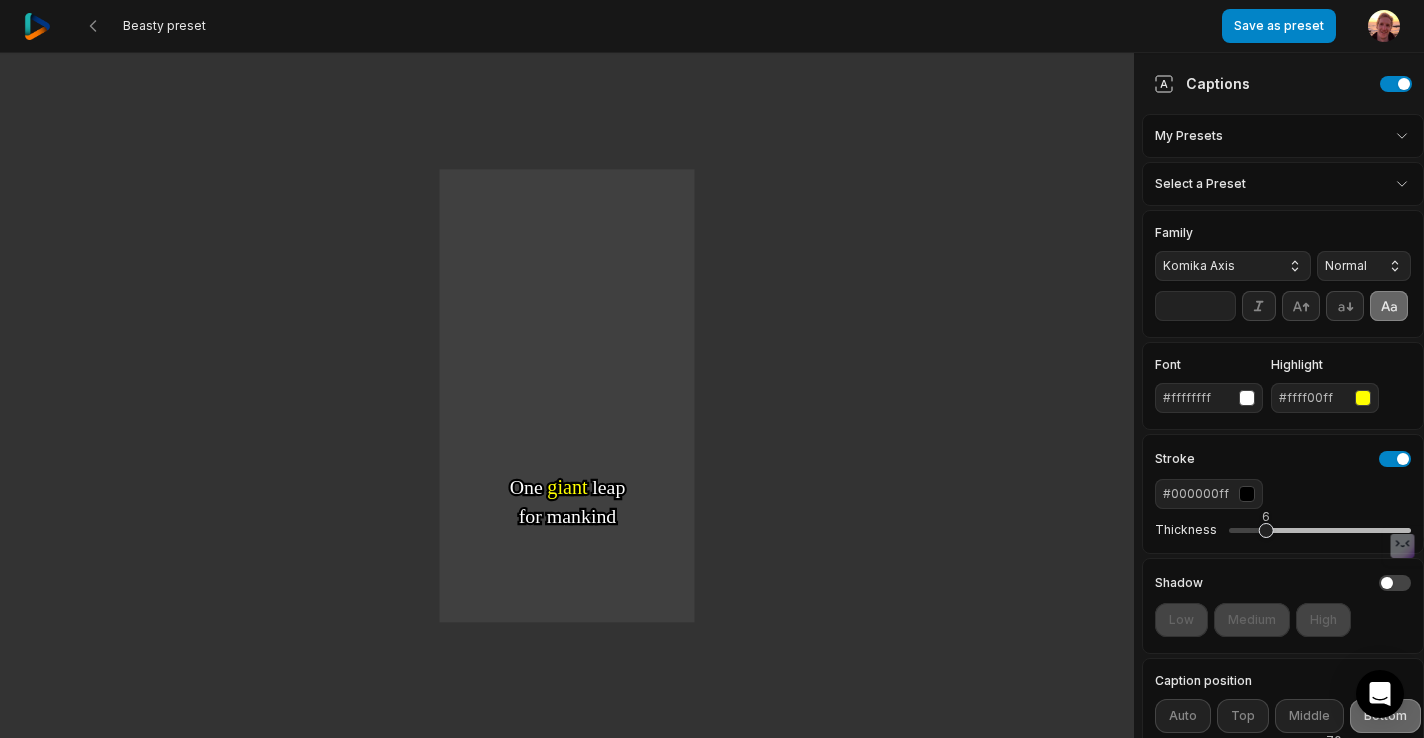 click on "Komika Axis" at bounding box center [1217, 266] 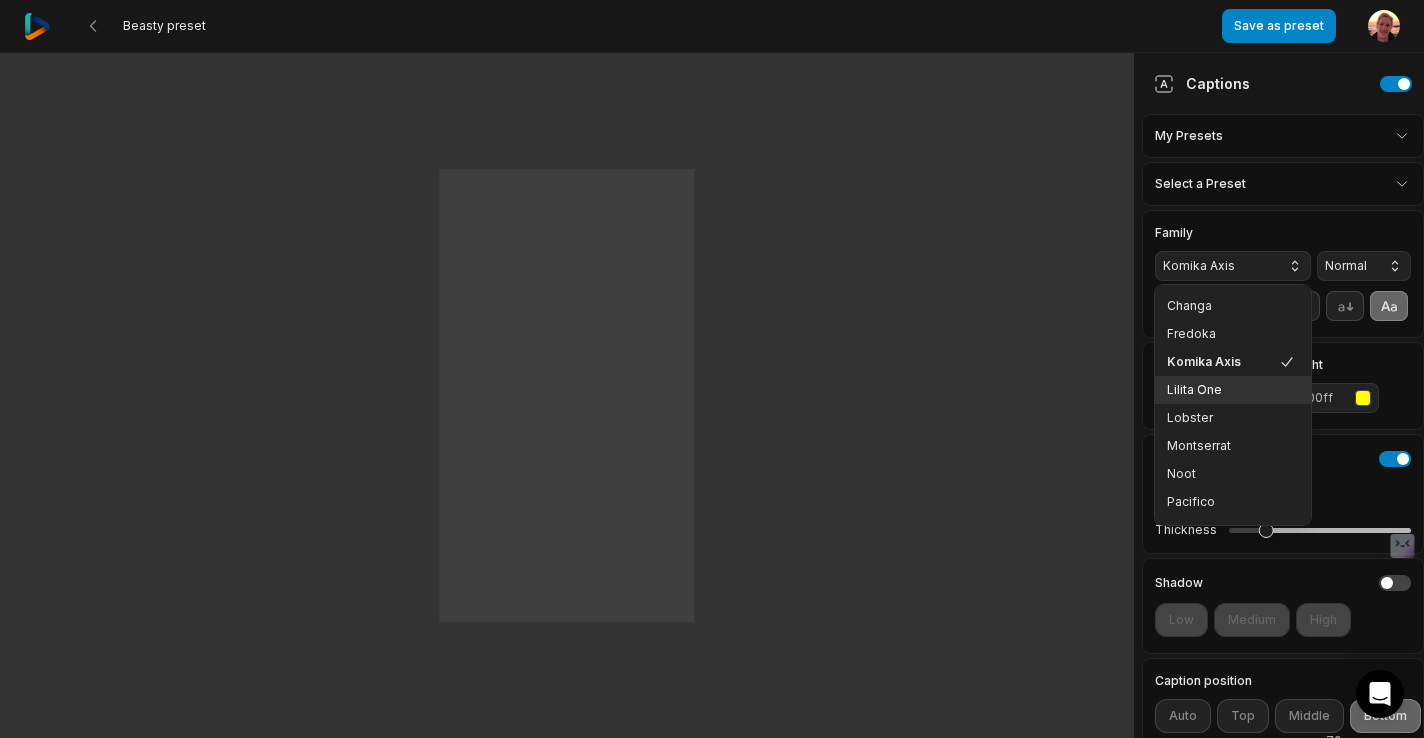 scroll, scrollTop: 221, scrollLeft: 0, axis: vertical 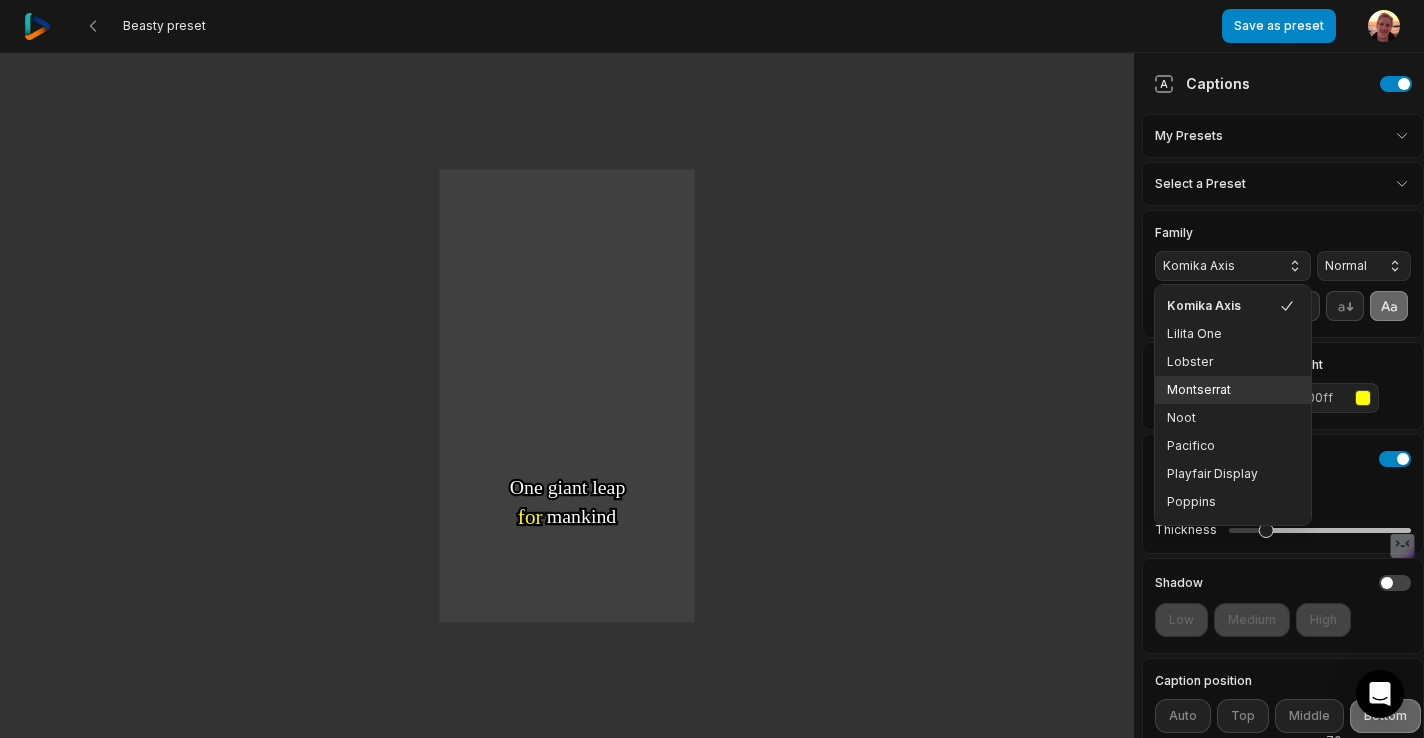 click on "Montserrat" at bounding box center [1221, 390] 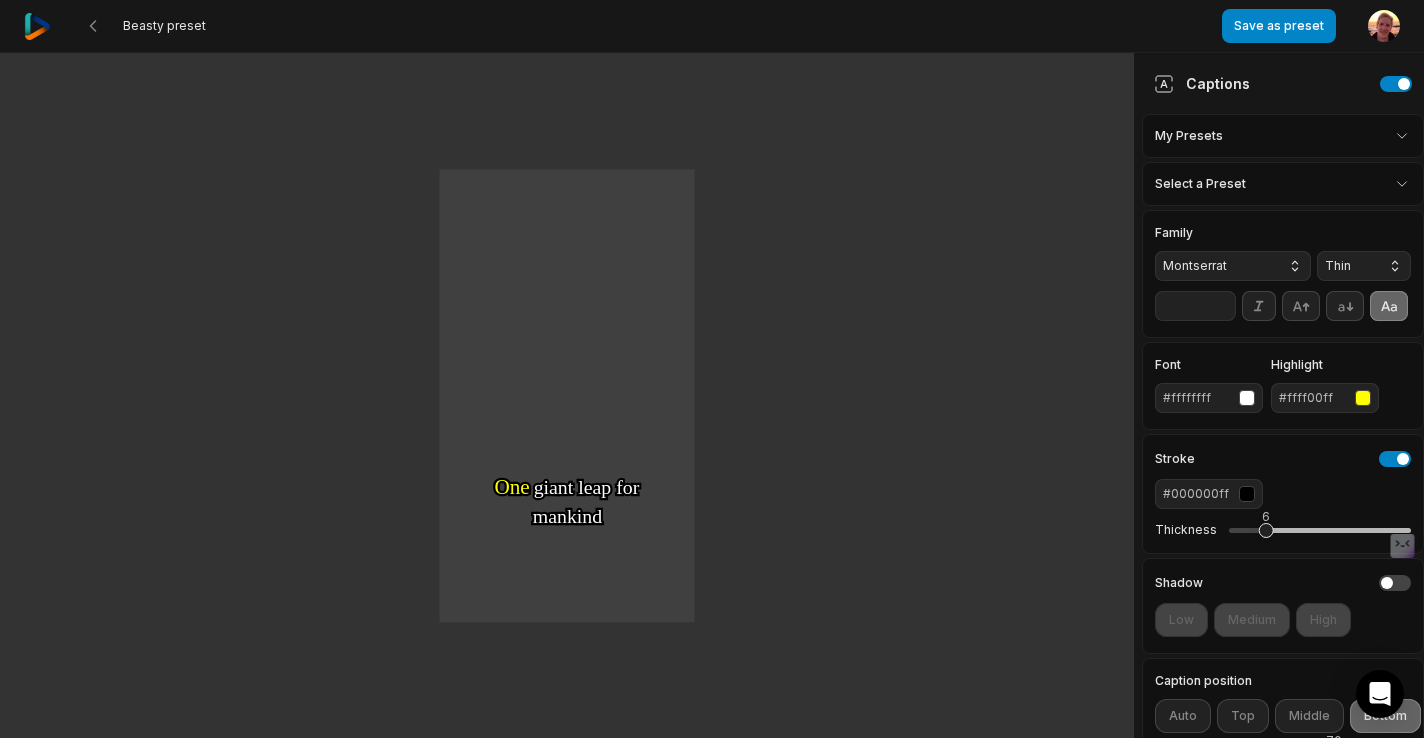 click at bounding box center (1363, 398) 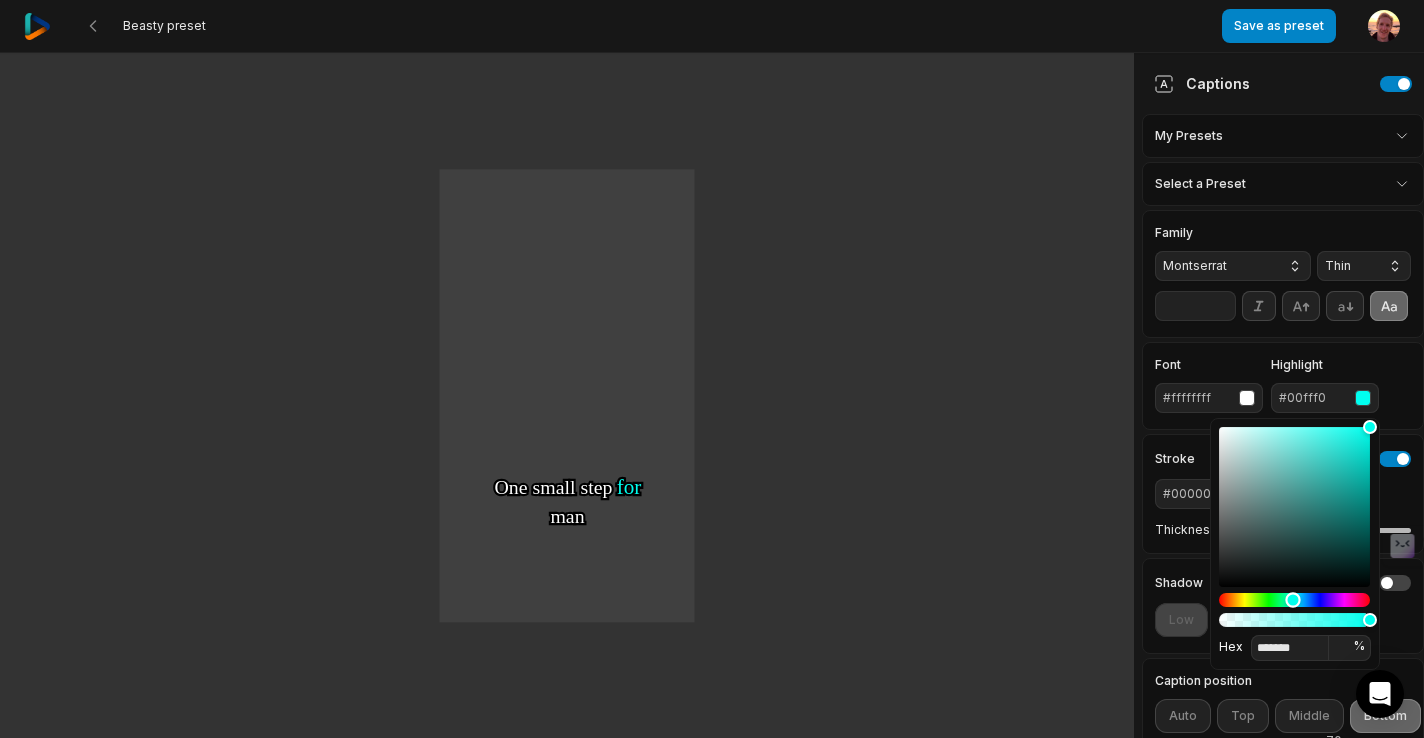 type on "*******" 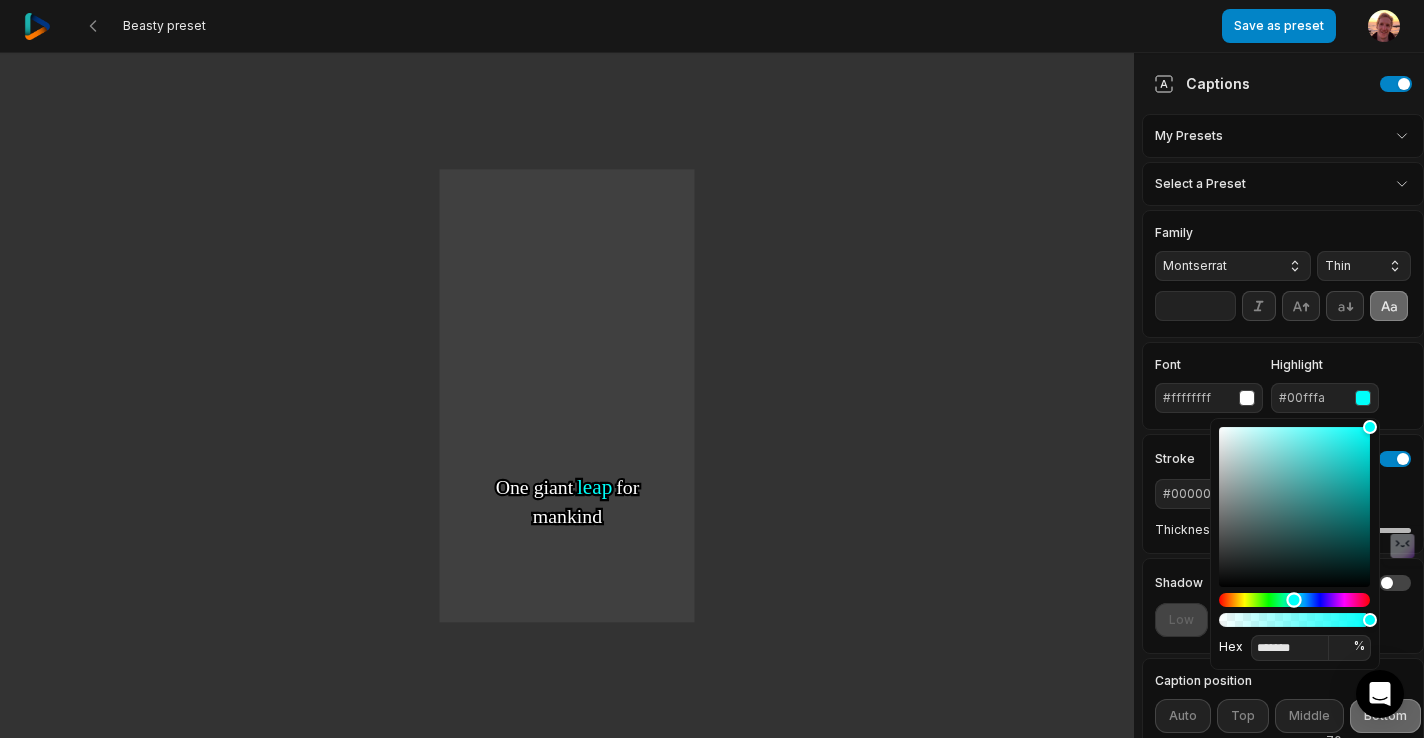click at bounding box center (1294, 600) 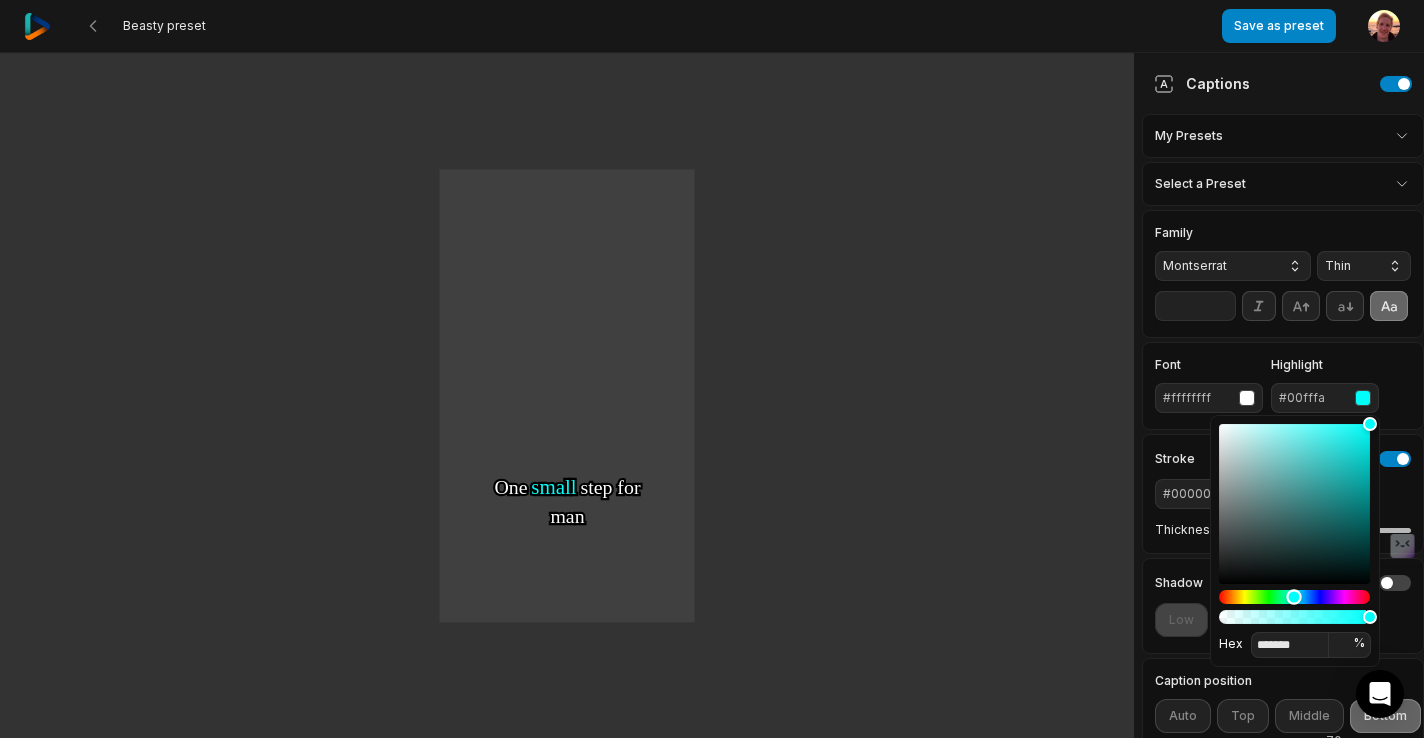 scroll, scrollTop: 6, scrollLeft: 0, axis: vertical 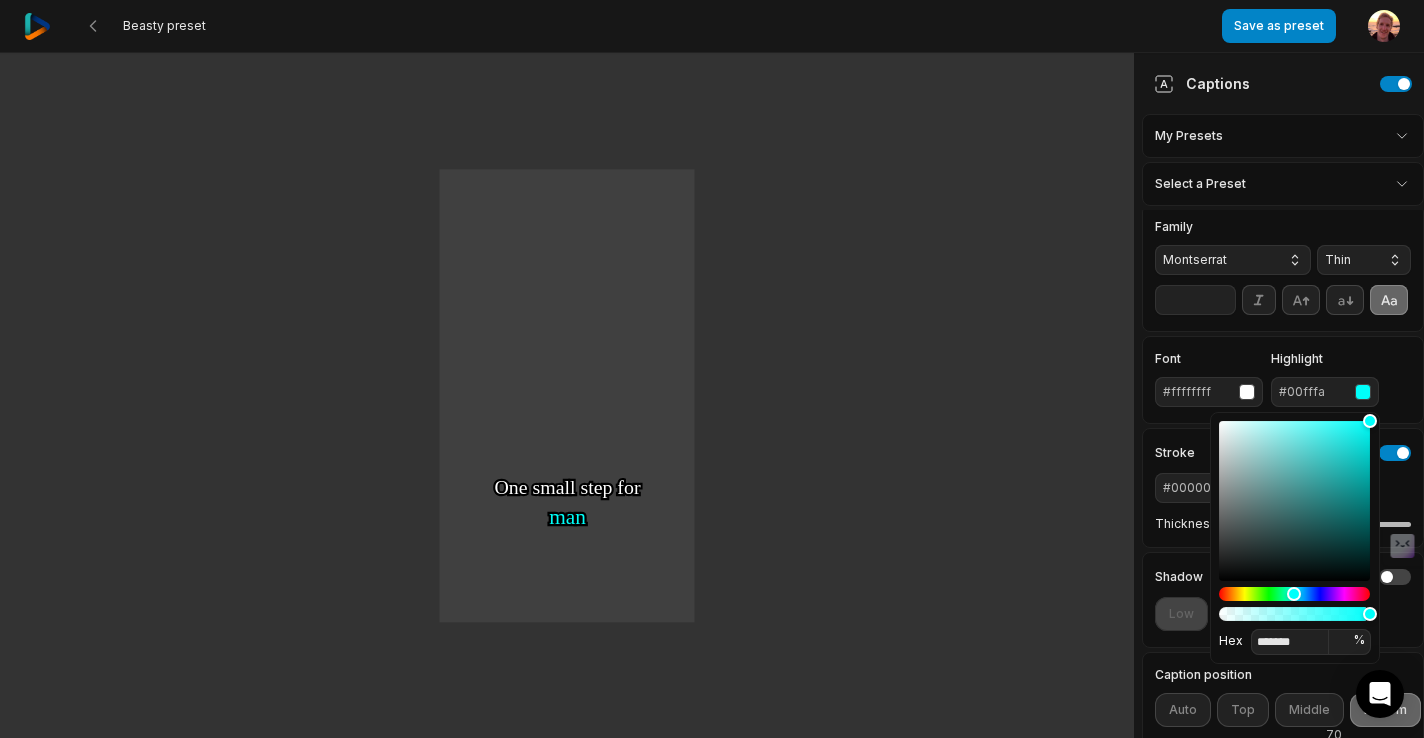 click on "Highlight" at bounding box center (1325, 359) 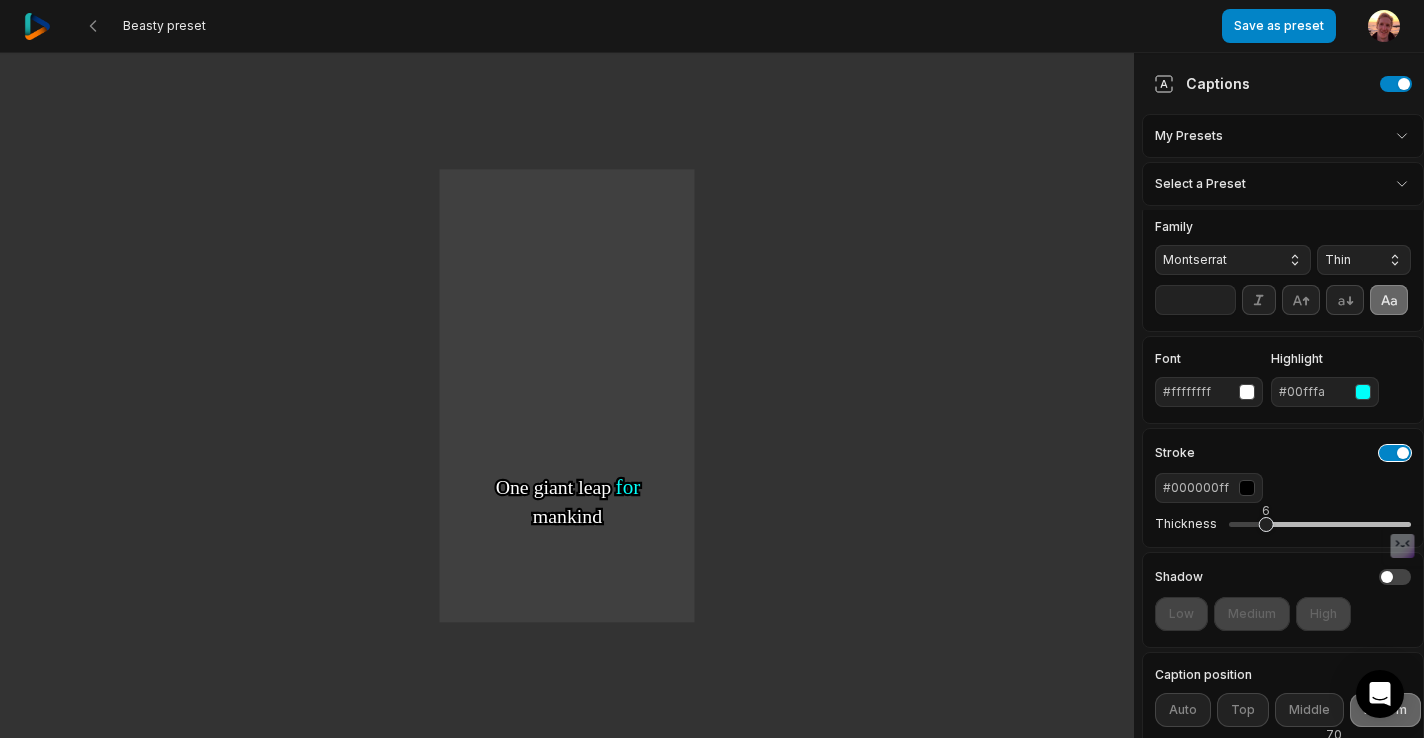 click at bounding box center [1395, 453] 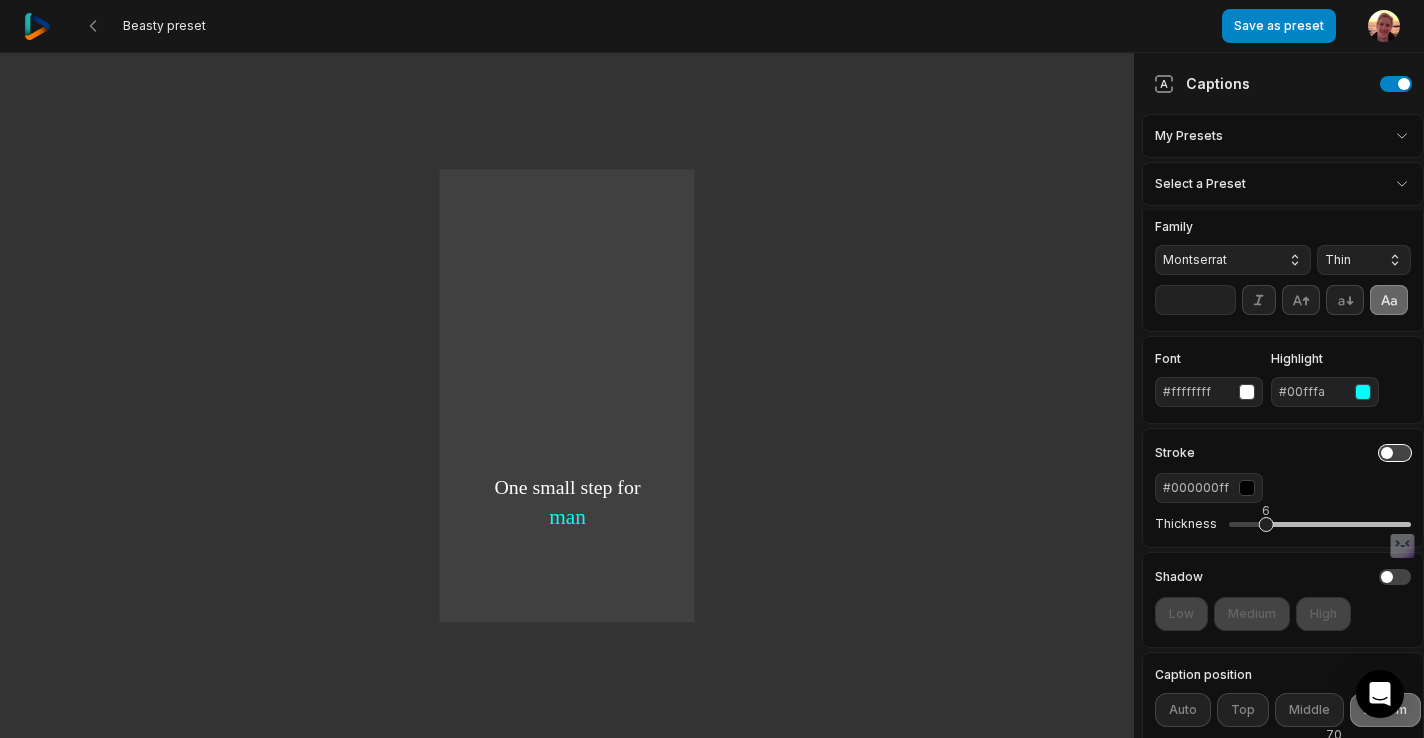 click at bounding box center (1395, 453) 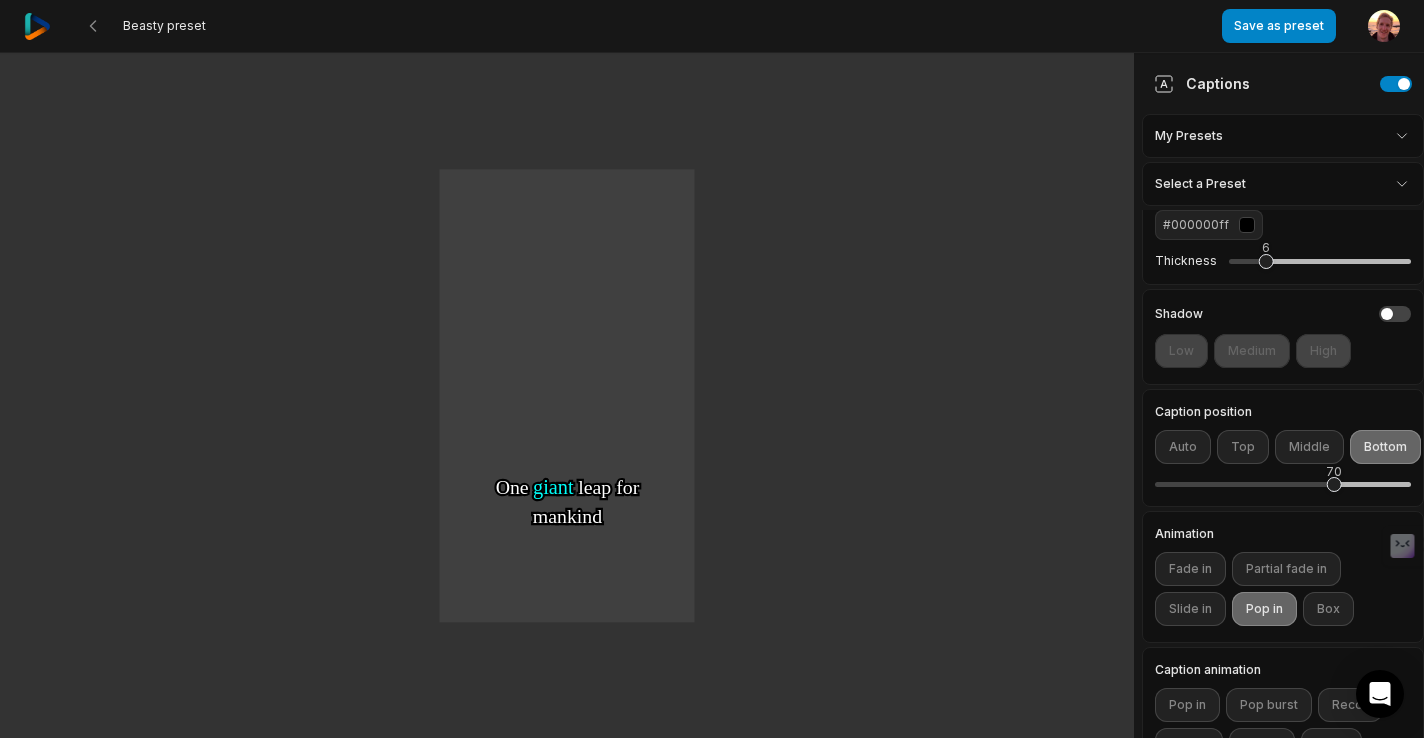 scroll, scrollTop: 0, scrollLeft: 0, axis: both 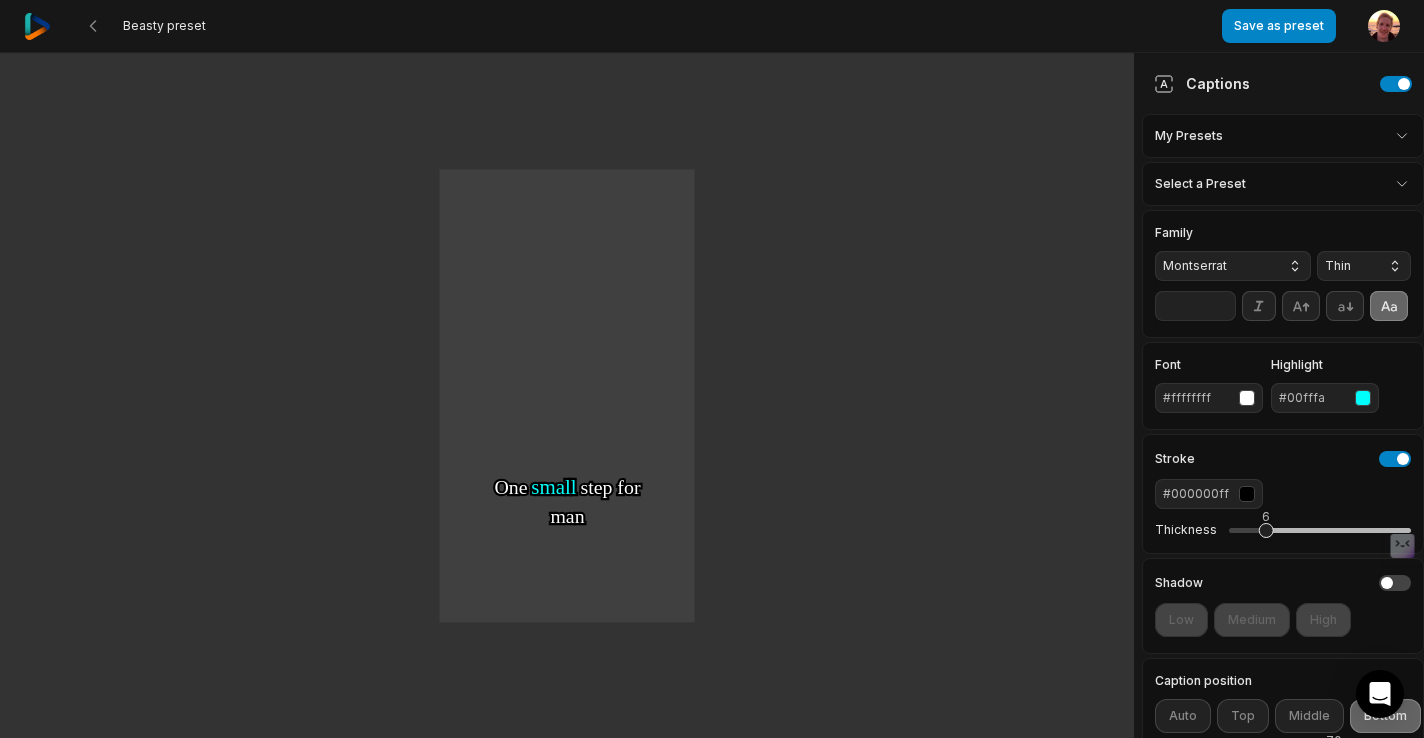 click on "Thin" at bounding box center (1348, 266) 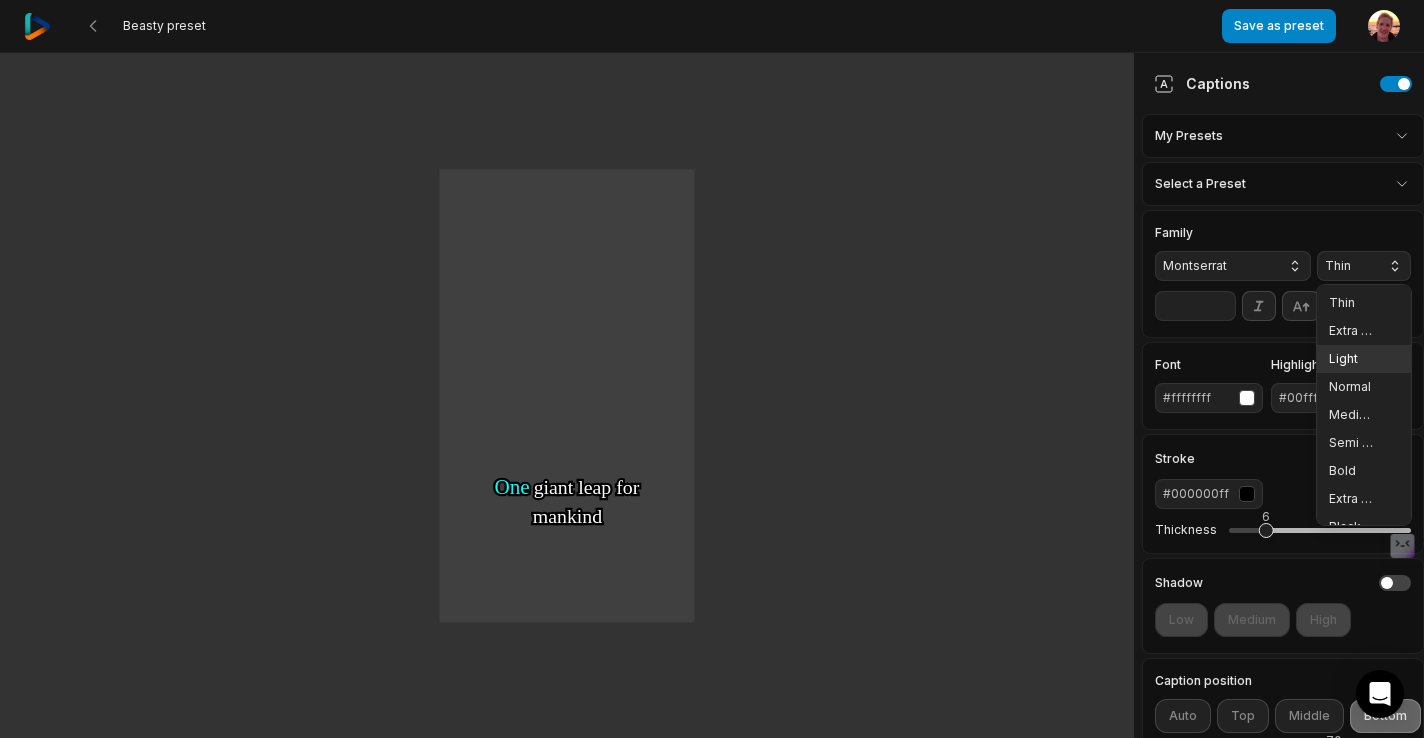 click on "Light" at bounding box center [1352, 359] 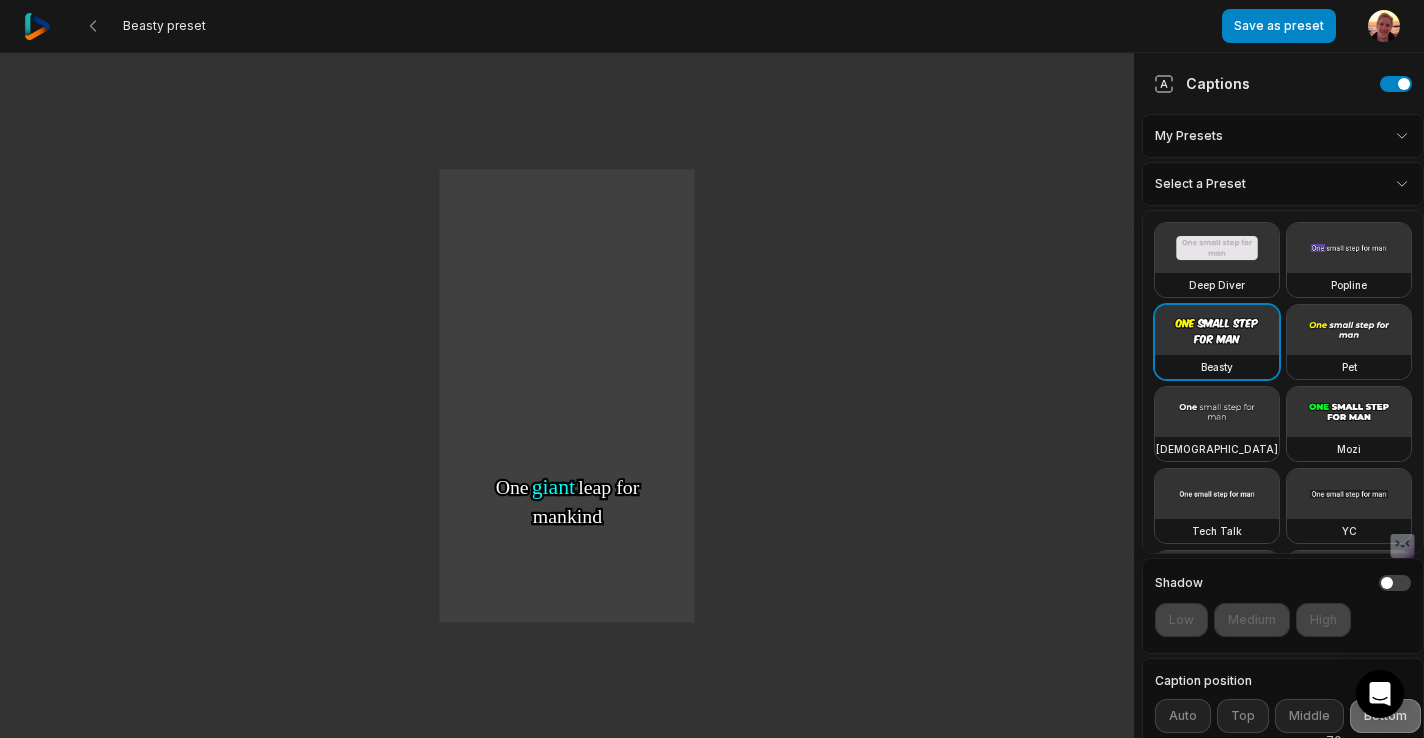 click on "Beasty preset Save as preset Open user menu One One   small small   step step   for for man man One One   giant giant   leap leap   for for mankind mankind Captions My Presets Select a Preset Family Montserrat Light ** Font #ffffffff Highlight #00fffa Stroke #000000ff Thickness 6 Shadow Low Medium High Caption position Auto Top Middle Bottom 70 Animation Fade in Partial fade in Slide in Pop in Box Caption animation Pop in Pop burst Recoil Unfold Widen Skew Sneak Slide up Tilt Orbit
Deep Diver Popline Beasty Pet Zen Mozi Tech Talk YC Playfair Popping Drive Playdate Galaxy Turban Flipper Spell Youshaei Pod P Noah Phantom" at bounding box center [712, 369] 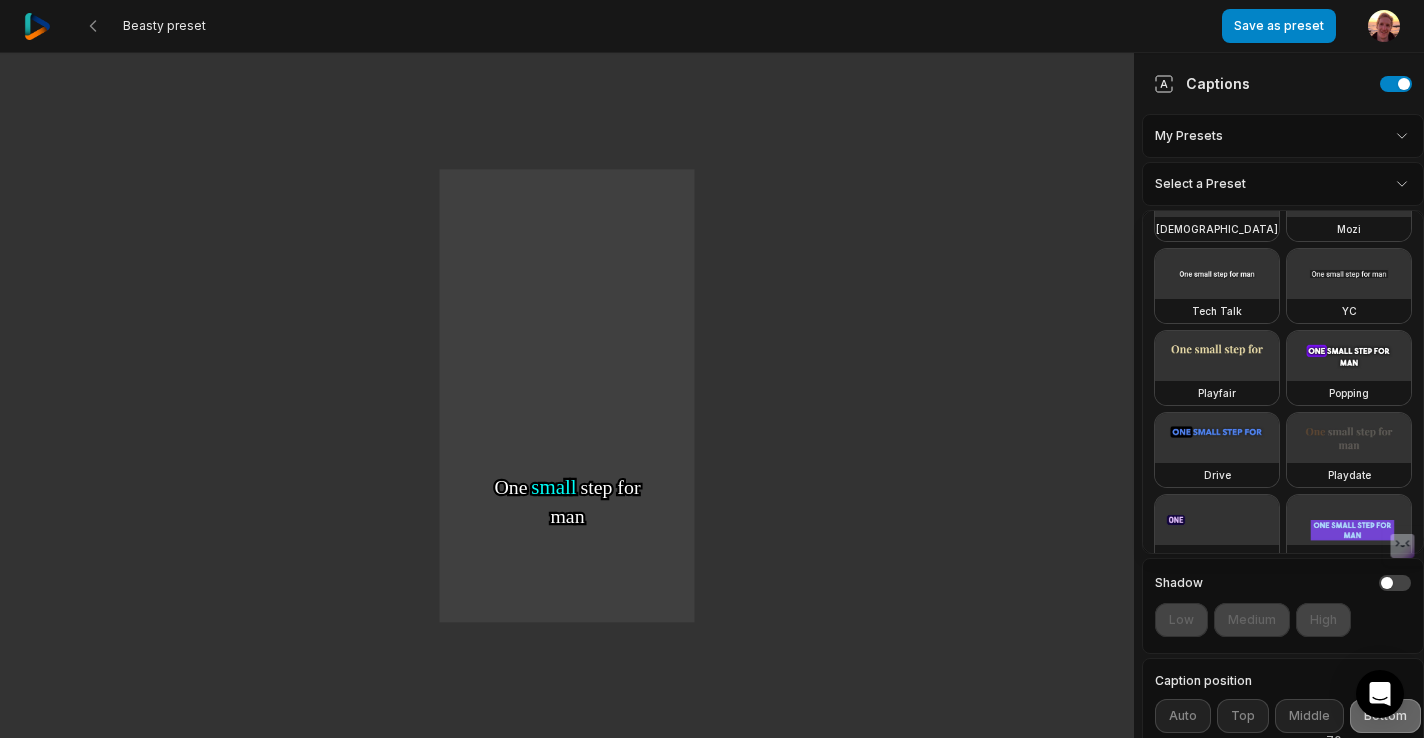 scroll, scrollTop: 219, scrollLeft: 0, axis: vertical 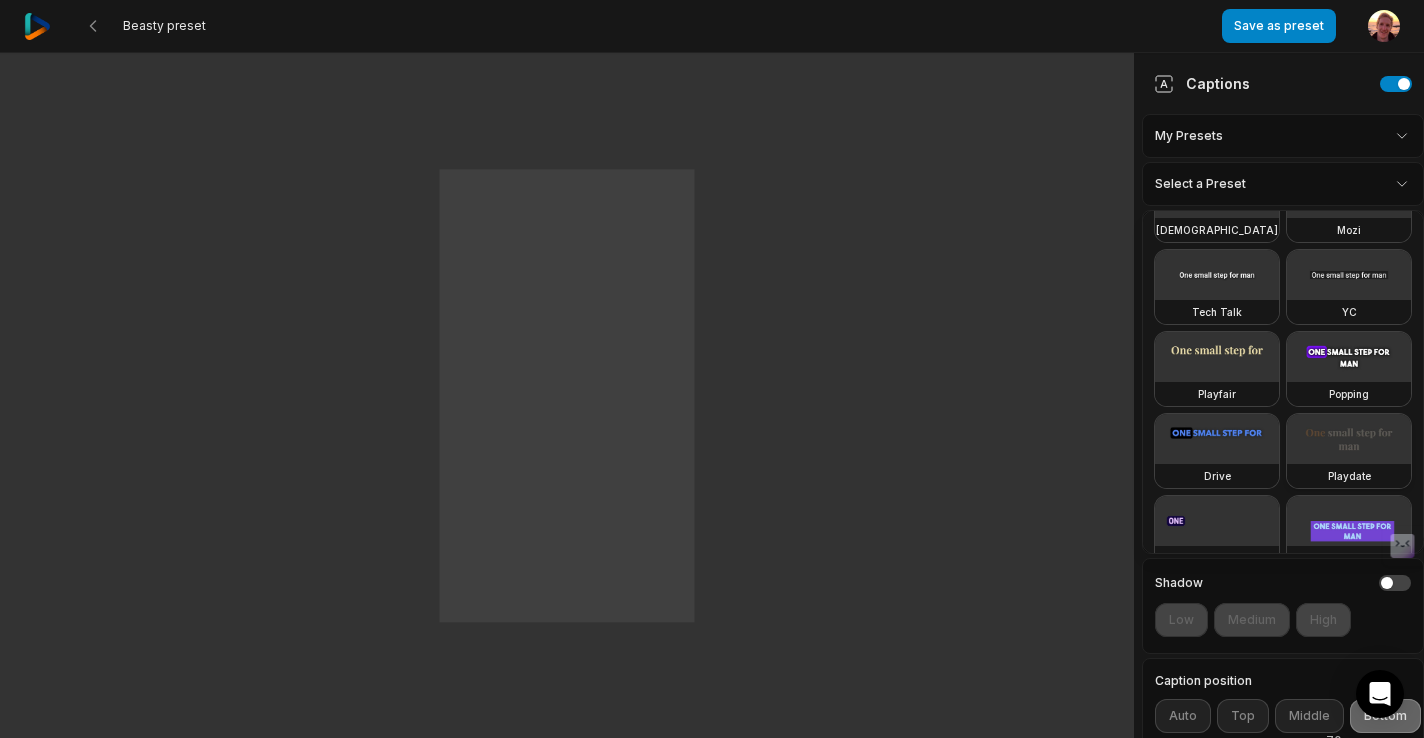 click at bounding box center [1349, 439] 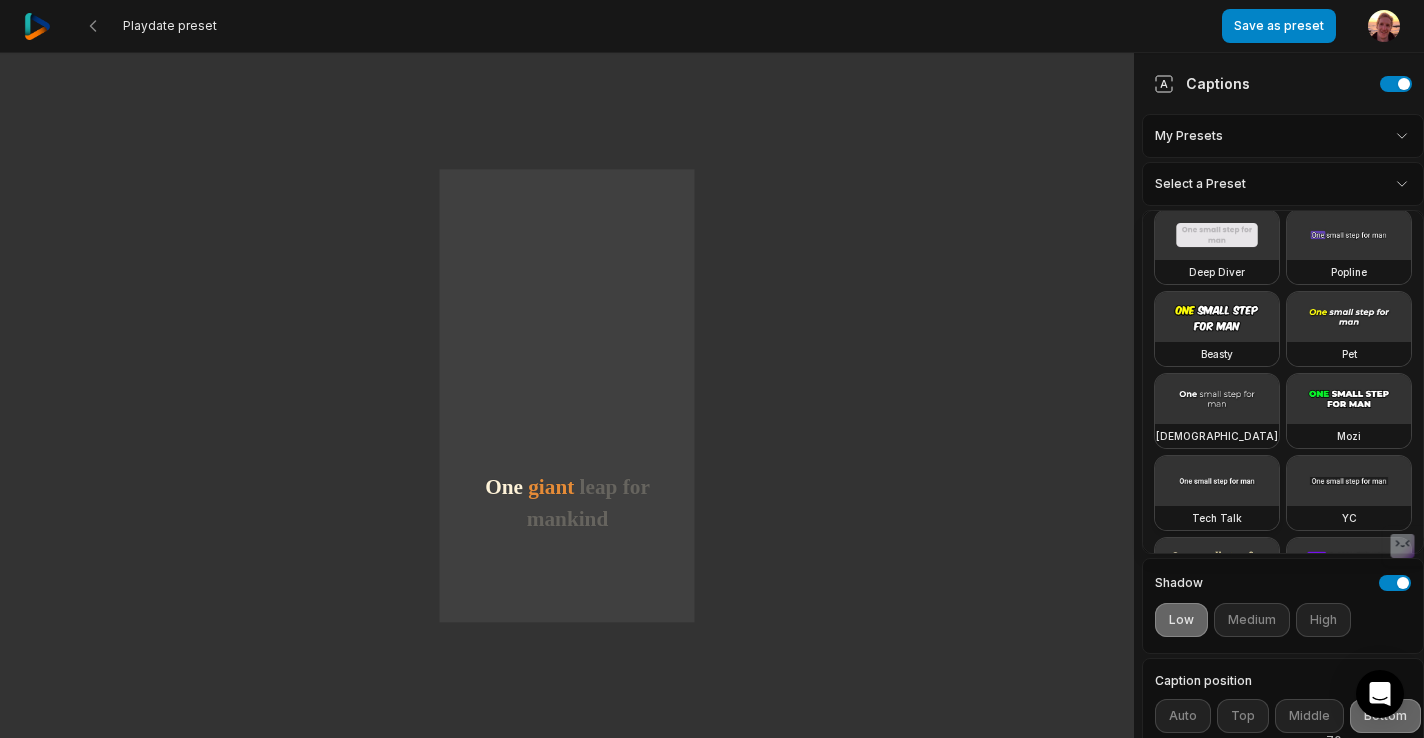 scroll, scrollTop: 0, scrollLeft: 0, axis: both 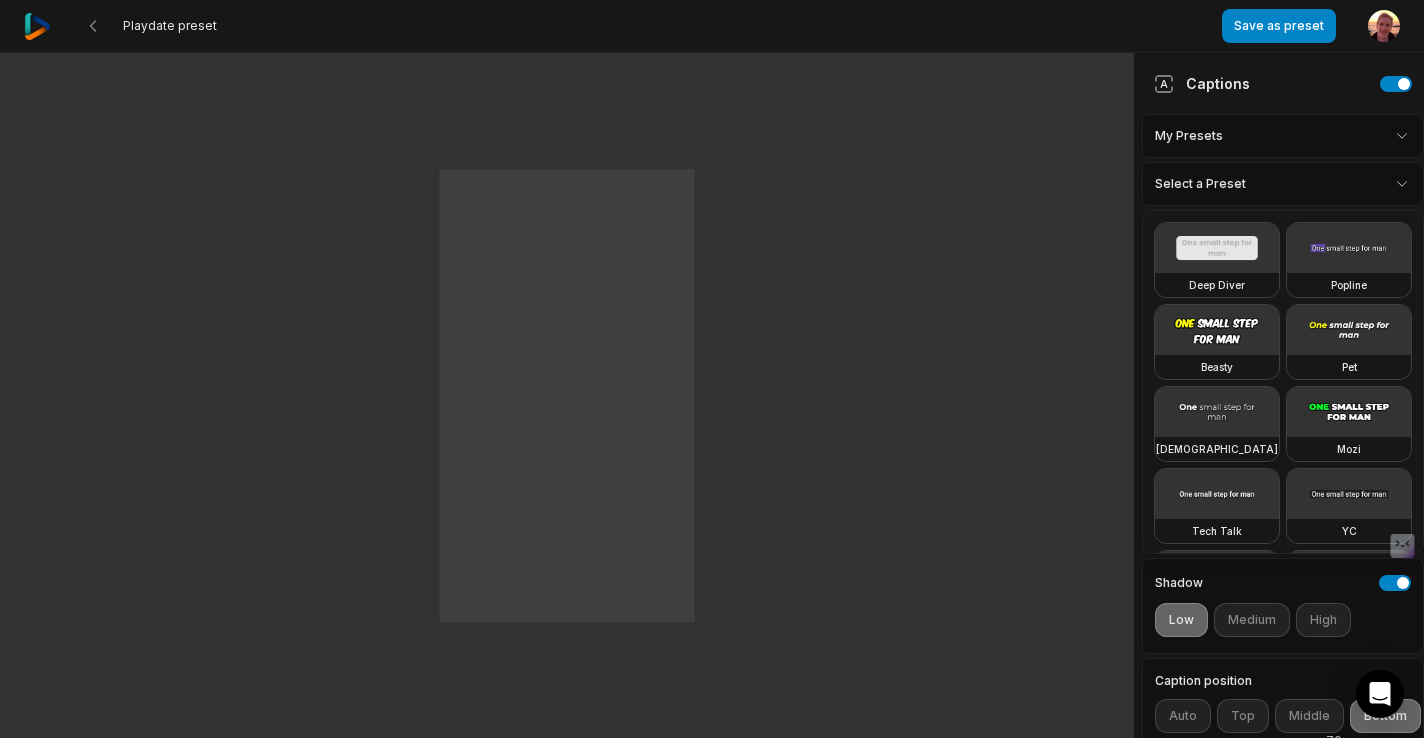 click at bounding box center [1217, 412] 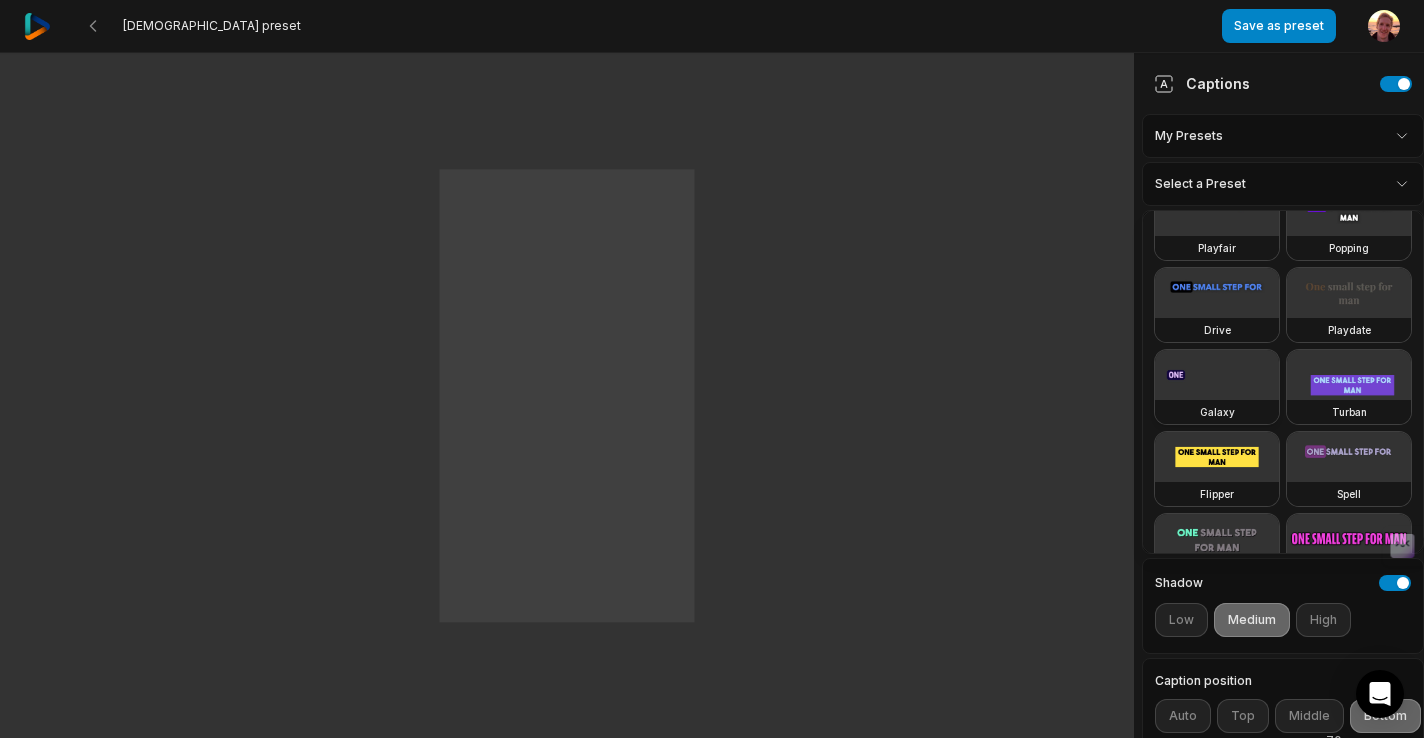 scroll, scrollTop: 381, scrollLeft: 0, axis: vertical 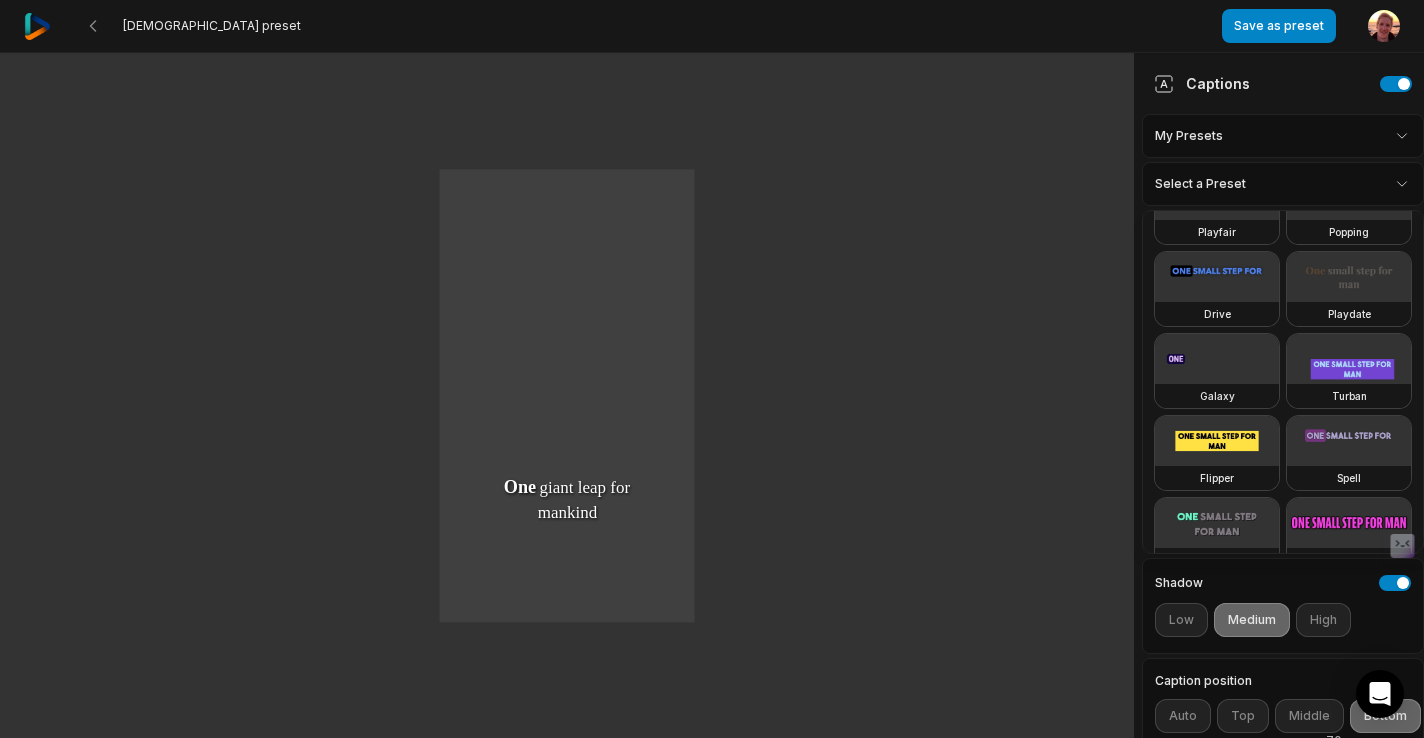 click on "Zen preset Save as preset Open user menu One   small   step   for man One   giant   leap   for mankind Captions My Presets Select a Preset Family Montserrat Bold ** Font #ffffffff Stroke #00000000 Thickness Shadow Low Medium High Caption position Auto Top Middle Bottom 70 Animation Fade in Partial fade in Slide in Pop in Box Caption animation Pop in Pop burst Recoil Unfold Widen Skew Sneak Slide up Tilt Orbit
Deep Diver Popline Beasty Pet Zen Mozi Tech Talk YC Playfair Popping Drive Playdate Galaxy Turban Flipper Spell Youshaei Pod P Noah Phantom" at bounding box center [712, 369] 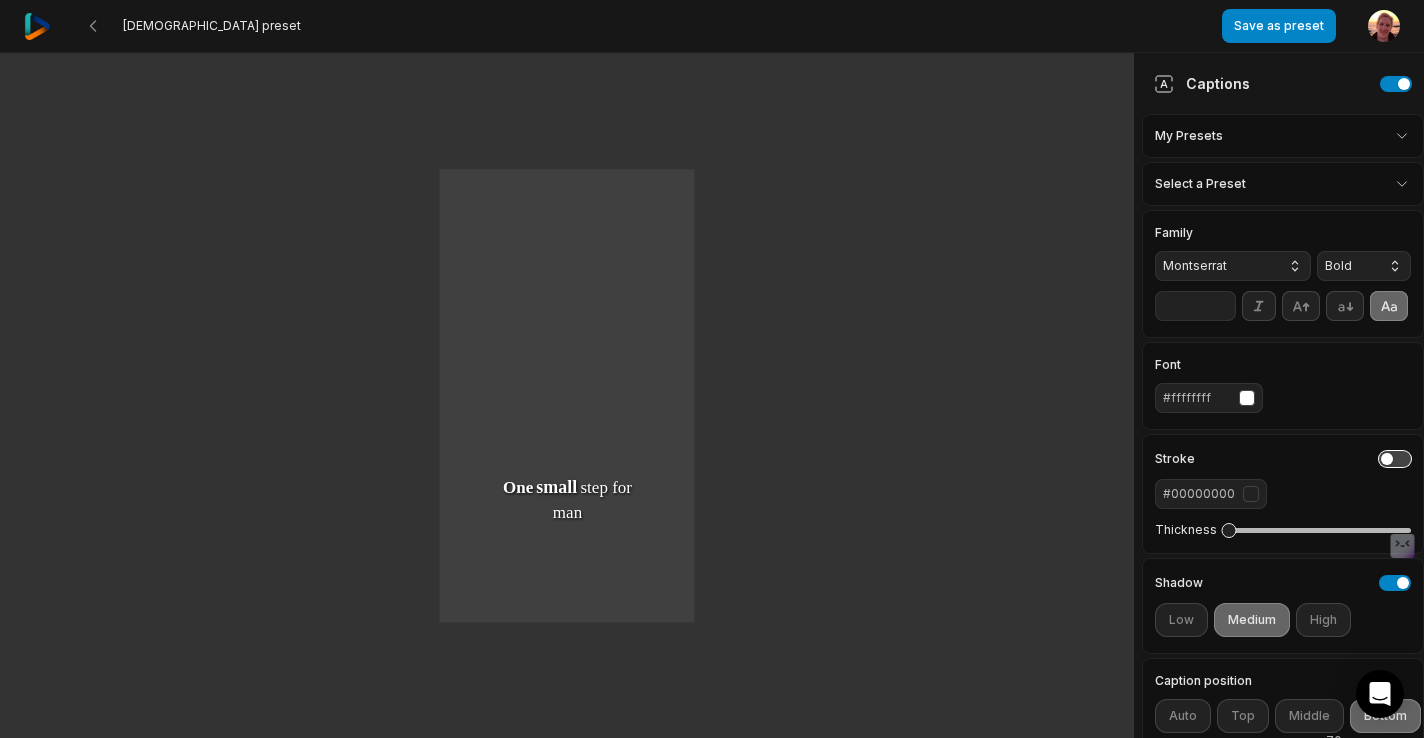 click at bounding box center (1395, 459) 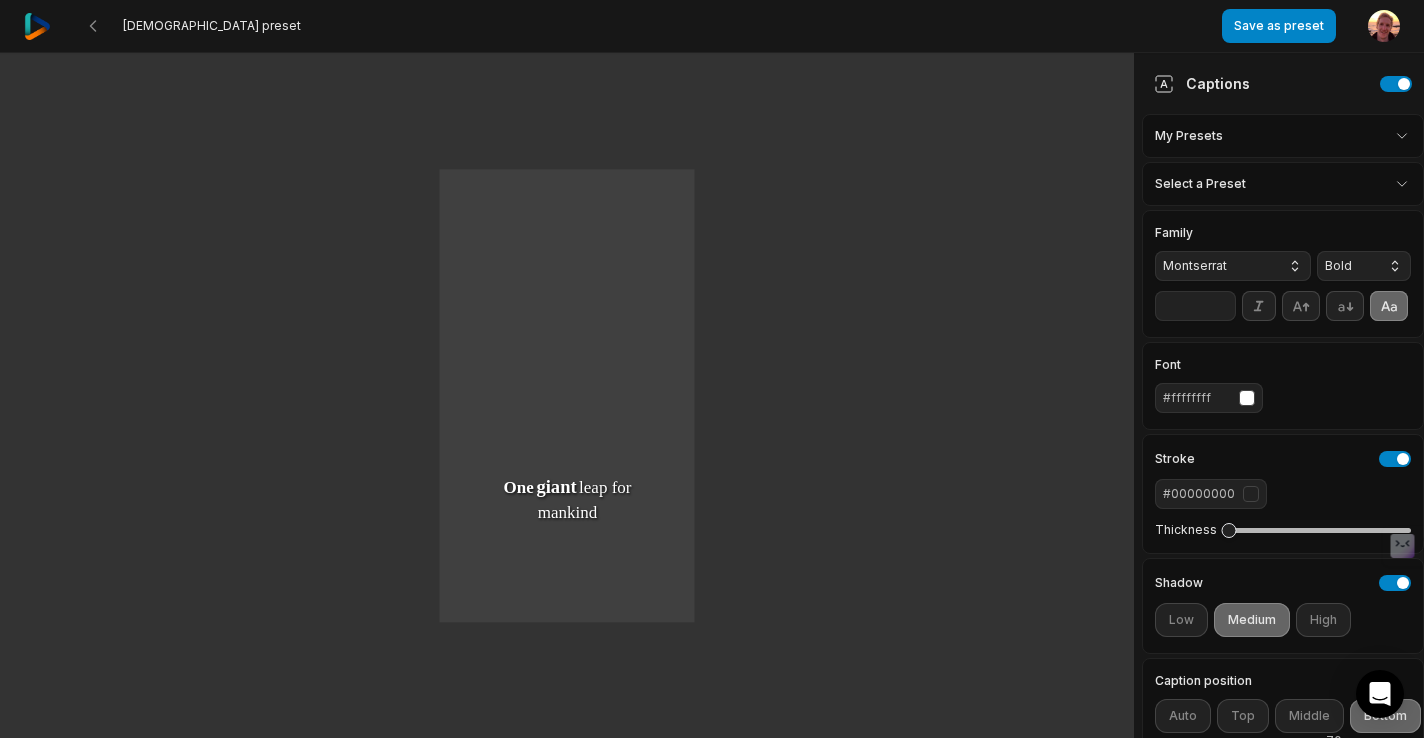 click on "Bold" at bounding box center (1348, 266) 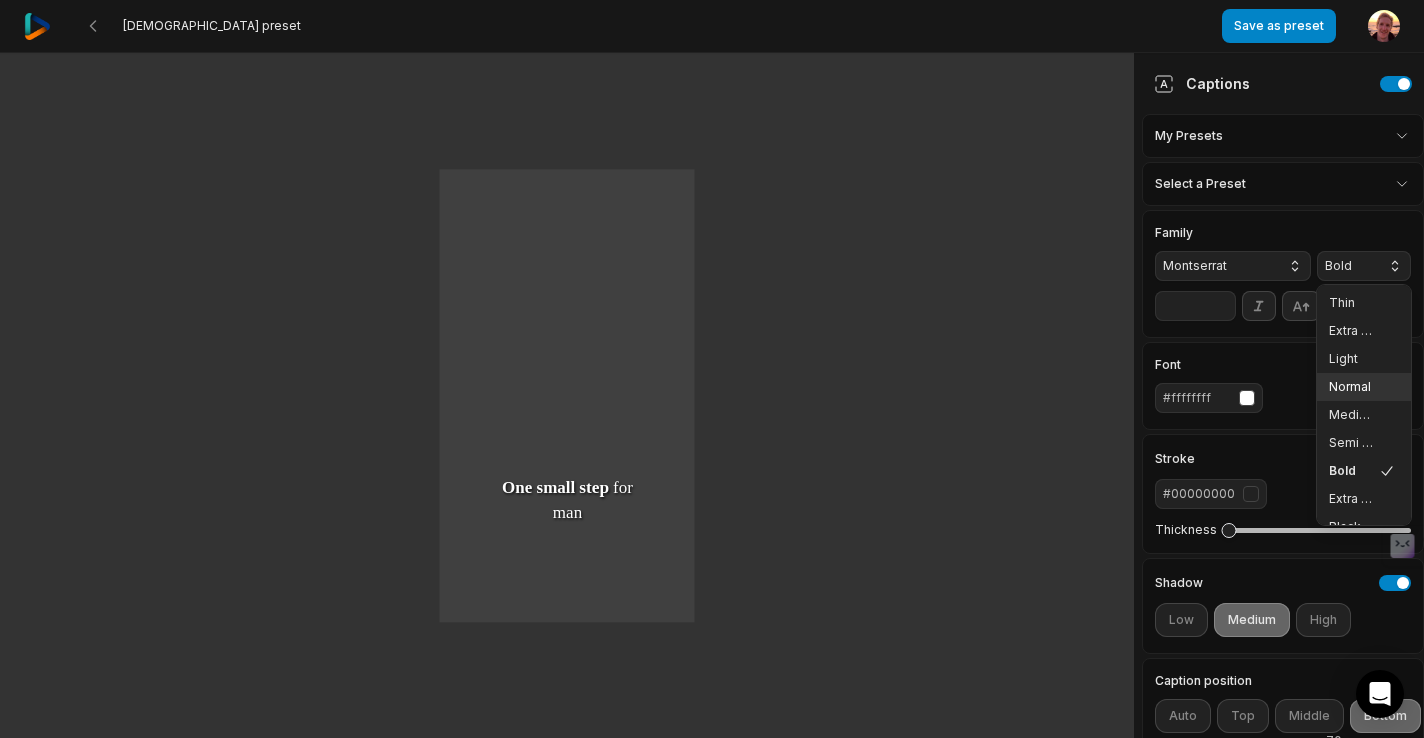 click on "Normal" at bounding box center (1352, 387) 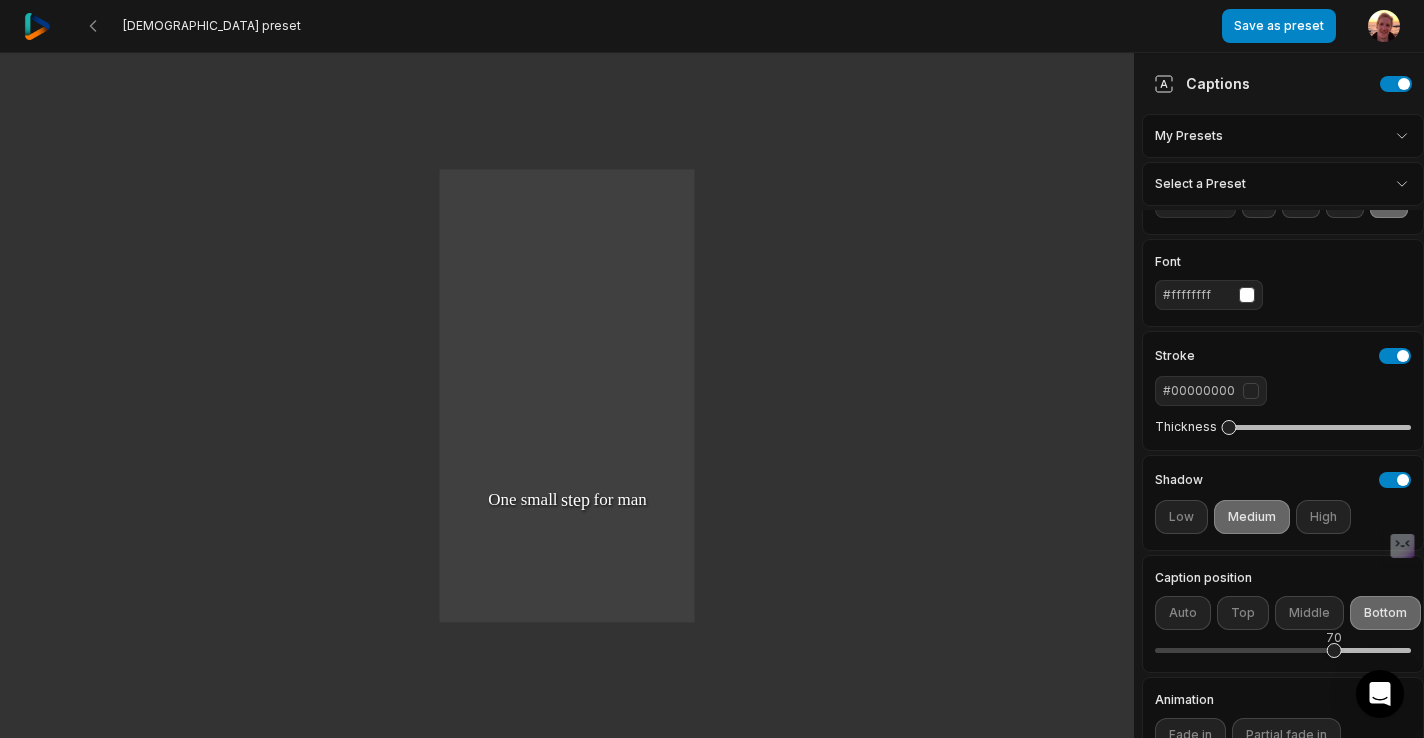 scroll, scrollTop: 107, scrollLeft: 0, axis: vertical 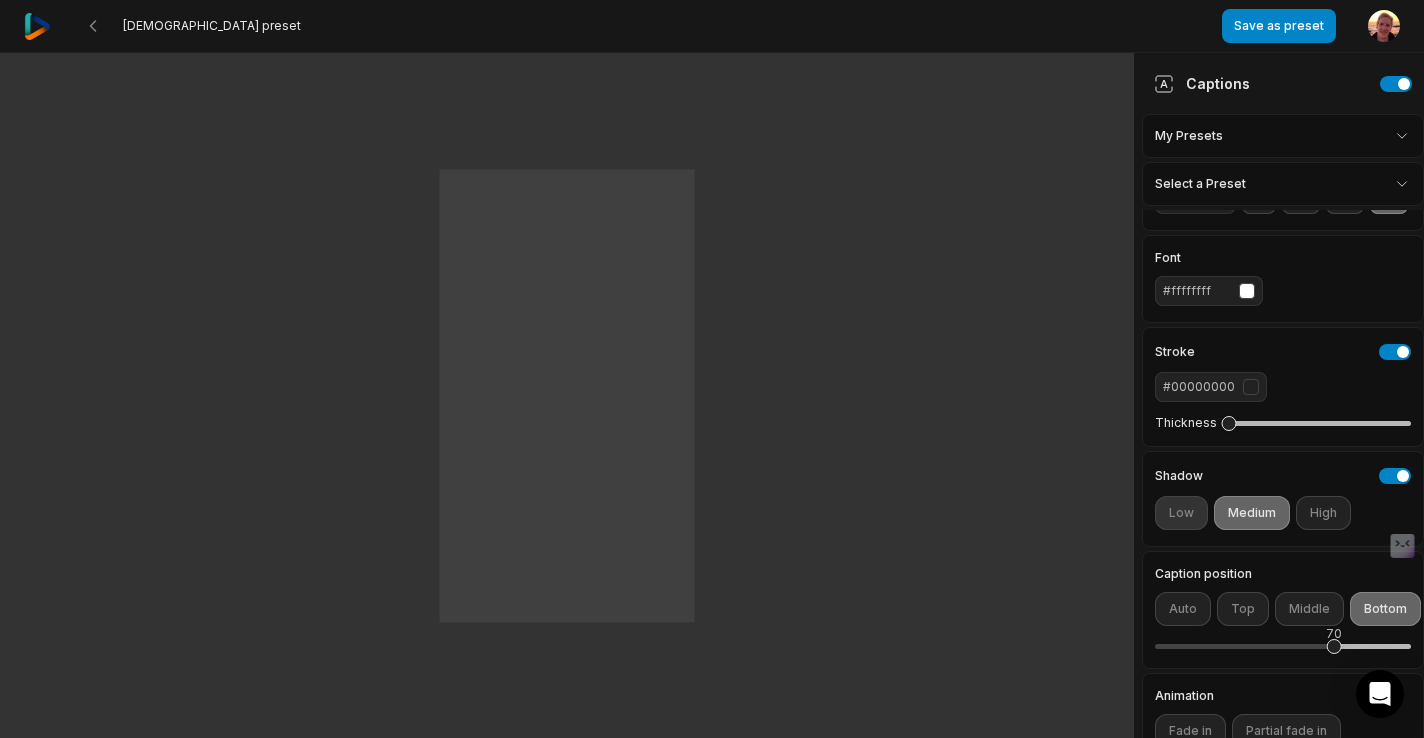 click on "Low" at bounding box center (1181, 513) 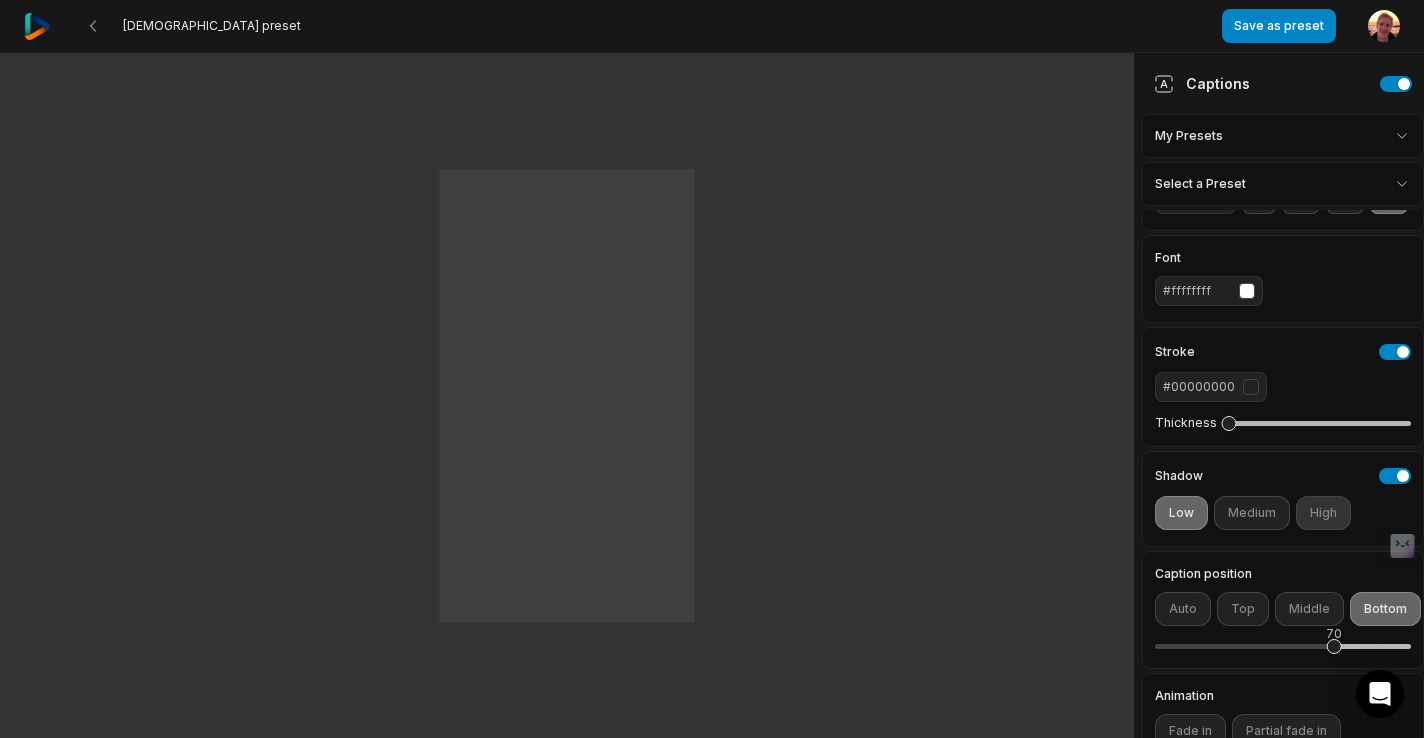 click on "High" at bounding box center (1323, 513) 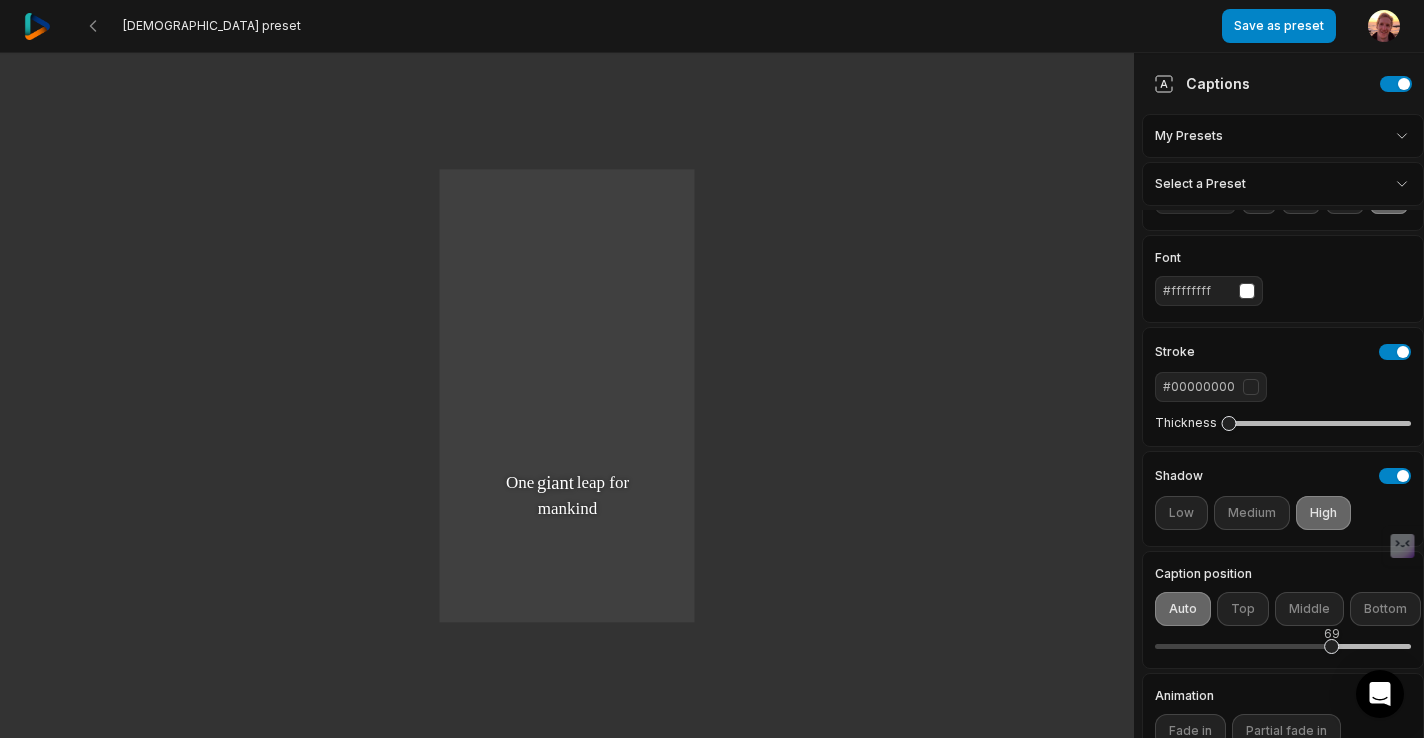 click on "69" at bounding box center [1331, 646] 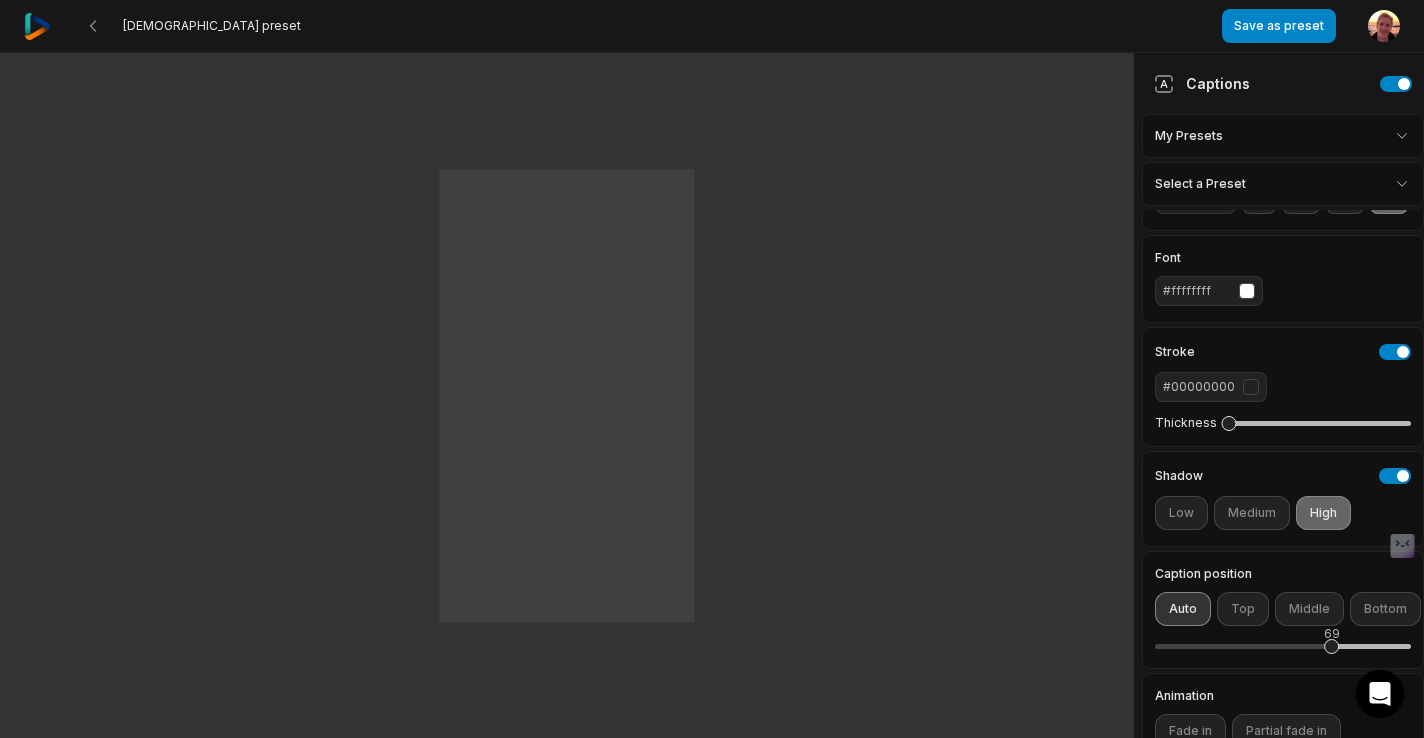 click on "Auto" at bounding box center [1183, 609] 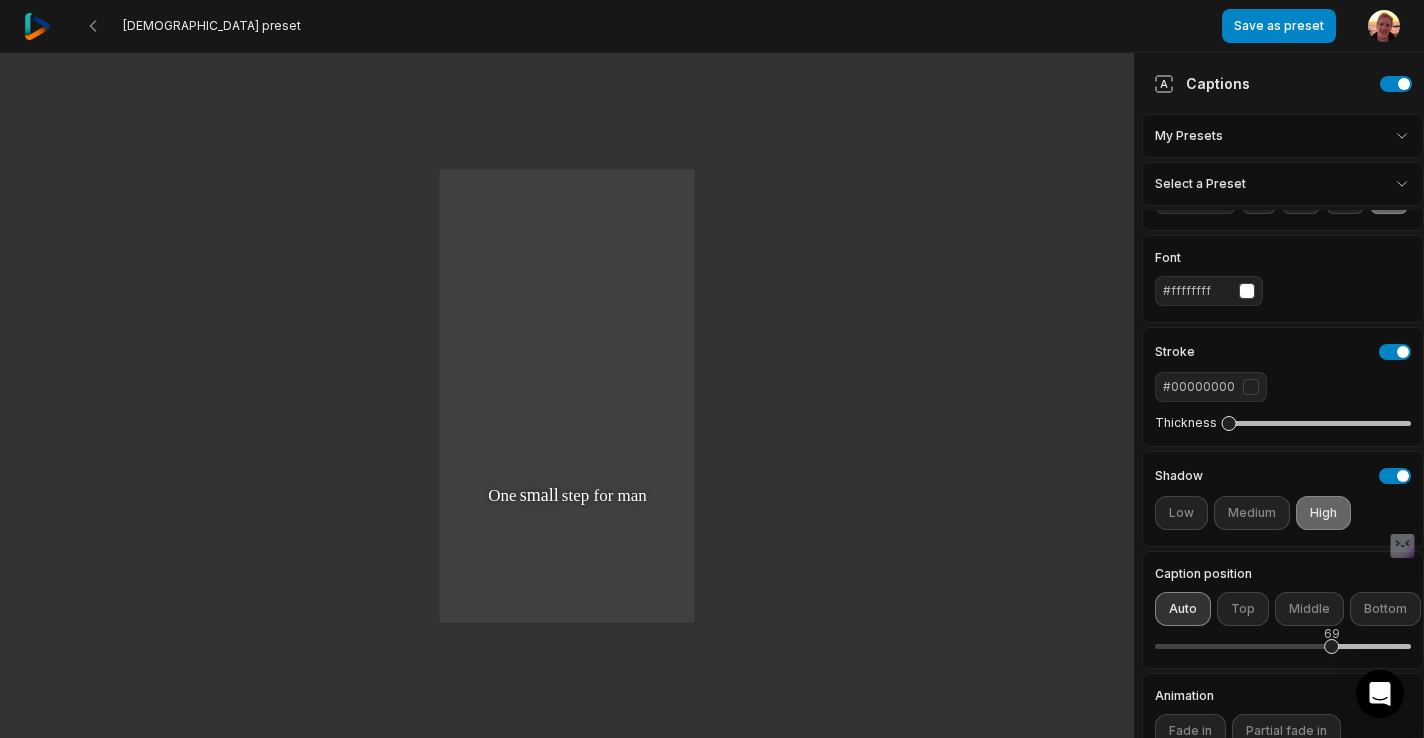 click on "Auto" at bounding box center [1183, 609] 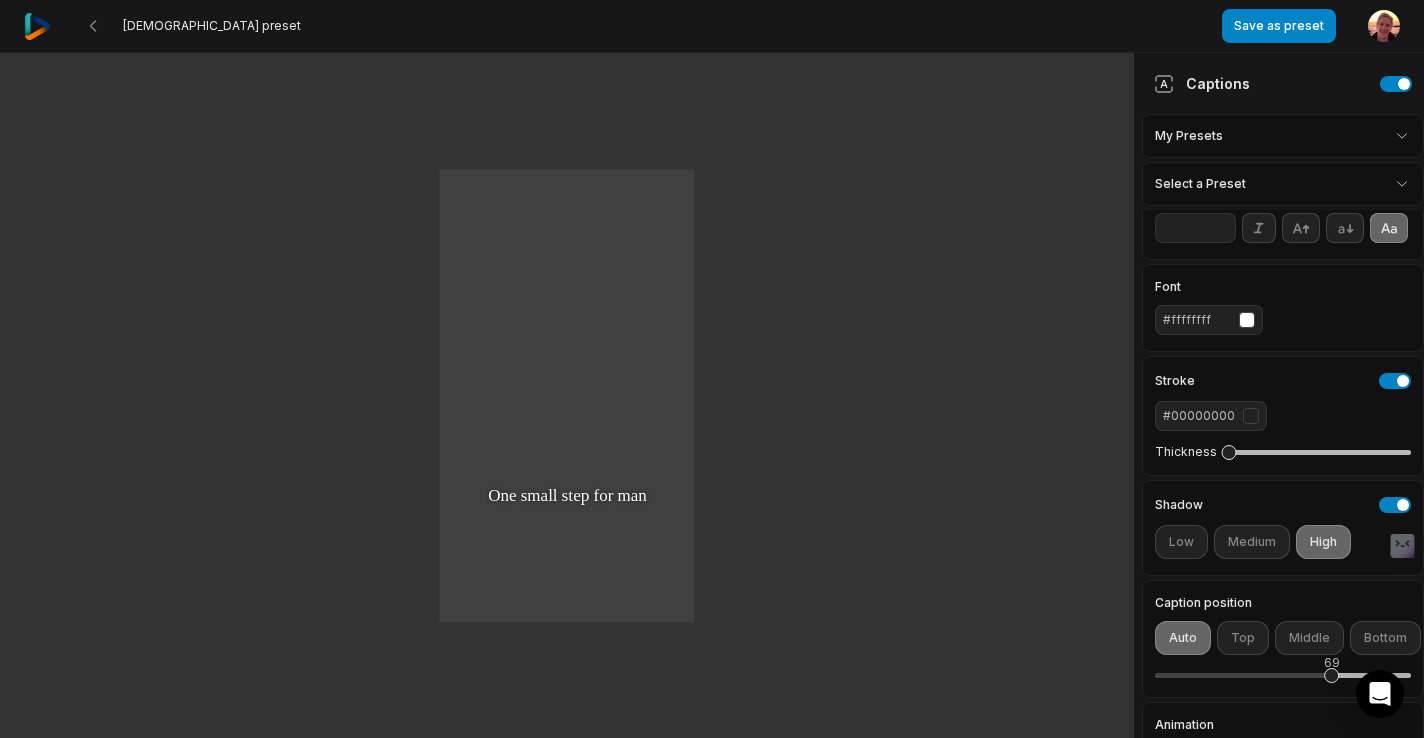 scroll, scrollTop: 0, scrollLeft: 0, axis: both 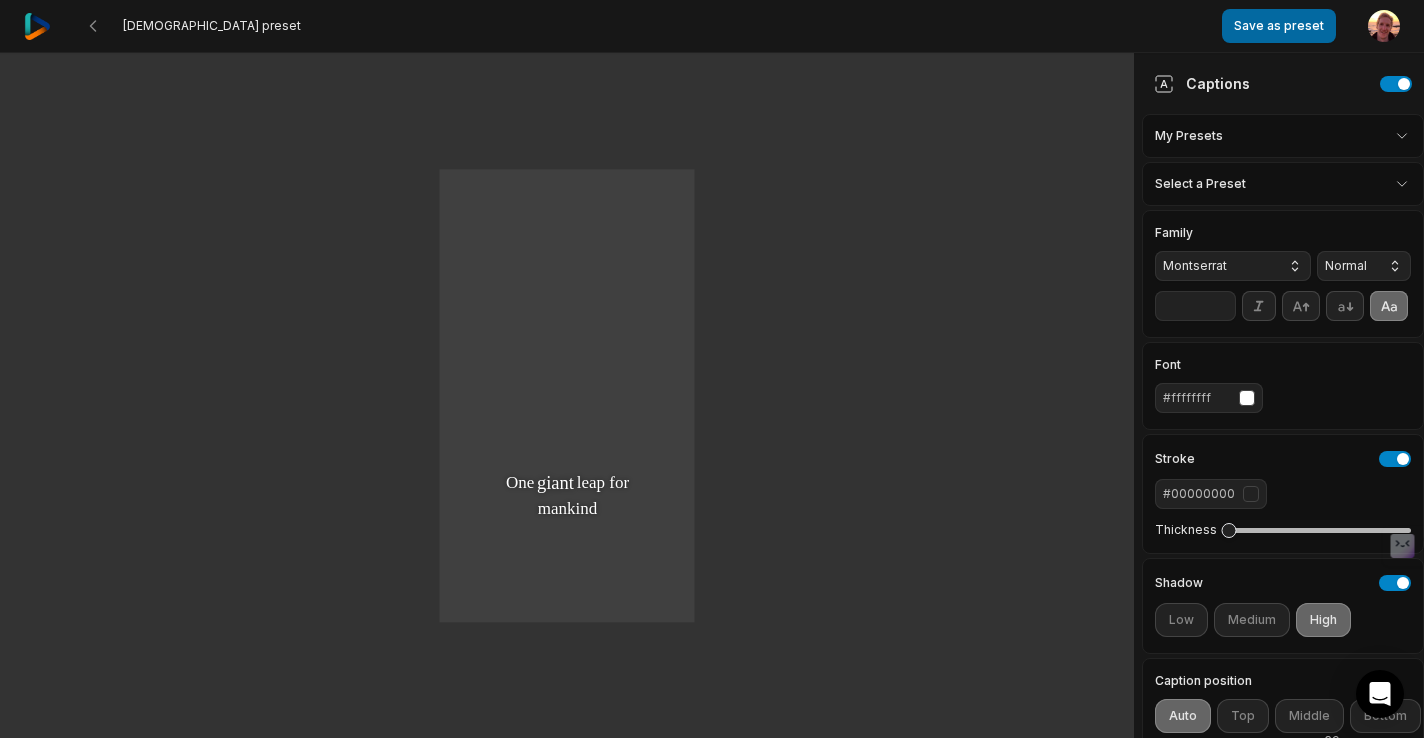 click on "Save as preset" at bounding box center (1279, 26) 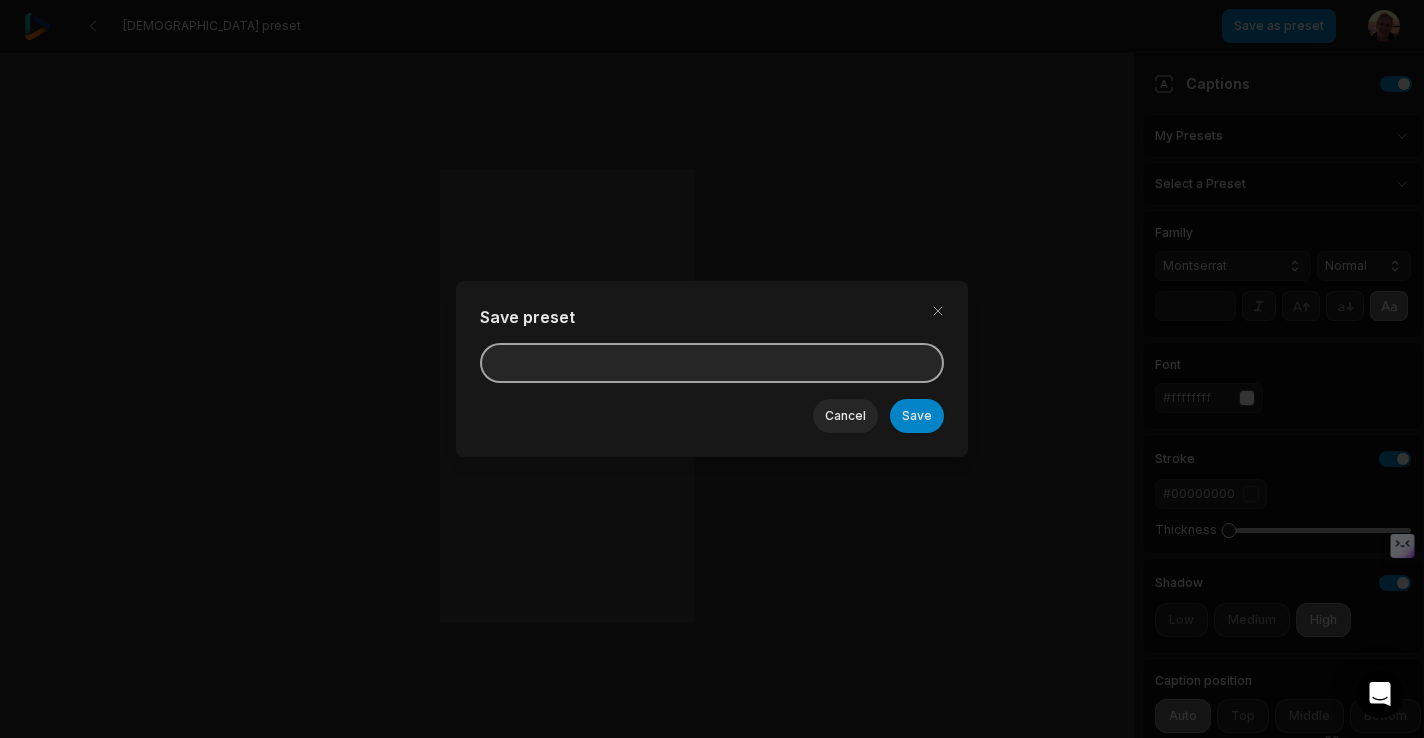 click at bounding box center [712, 363] 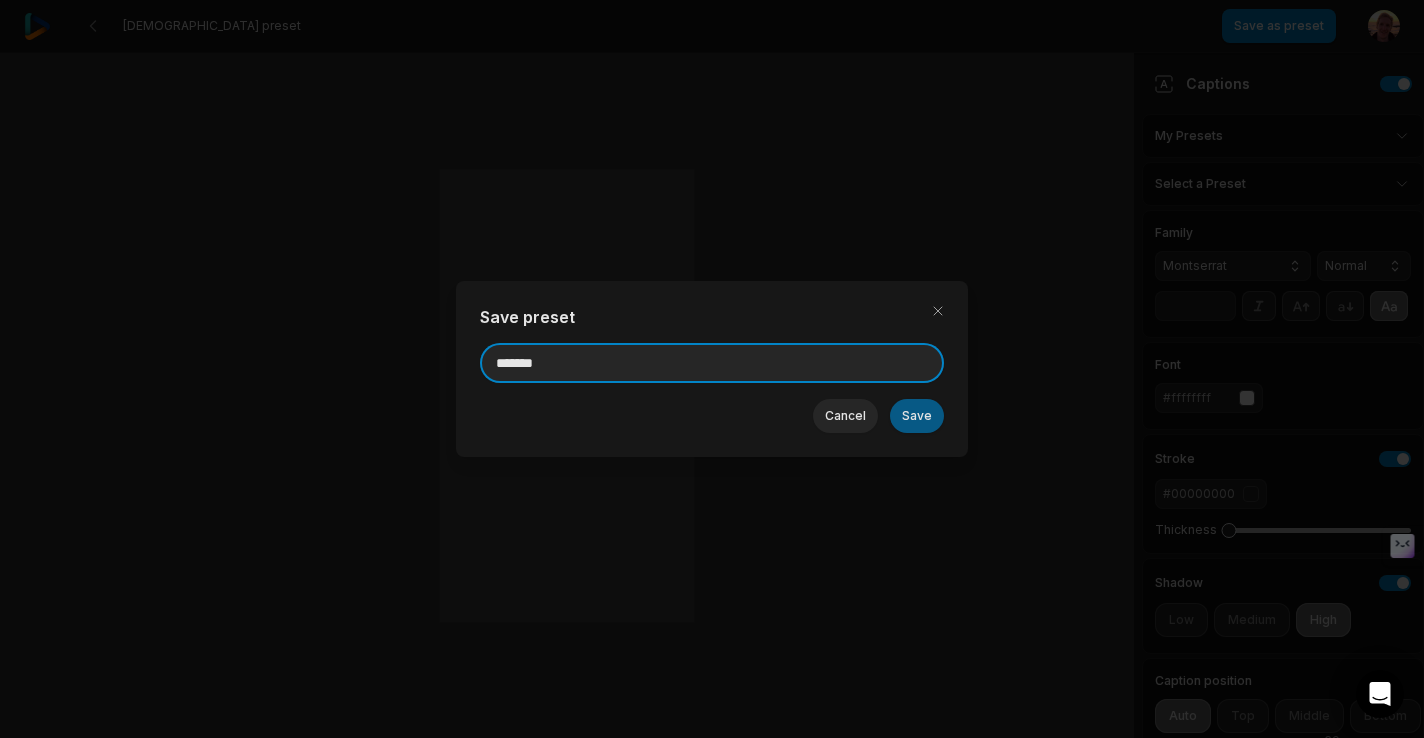type on "*******" 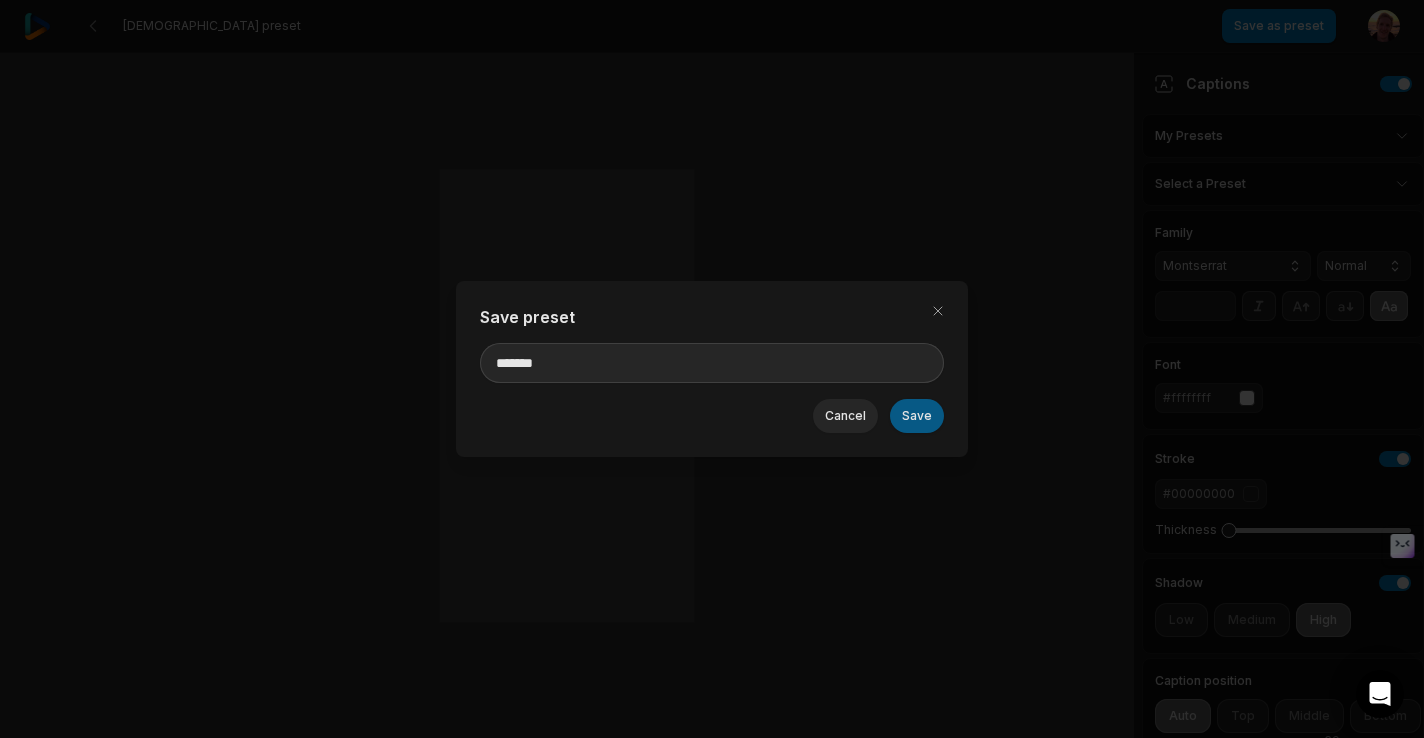 click on "Save" at bounding box center (917, 416) 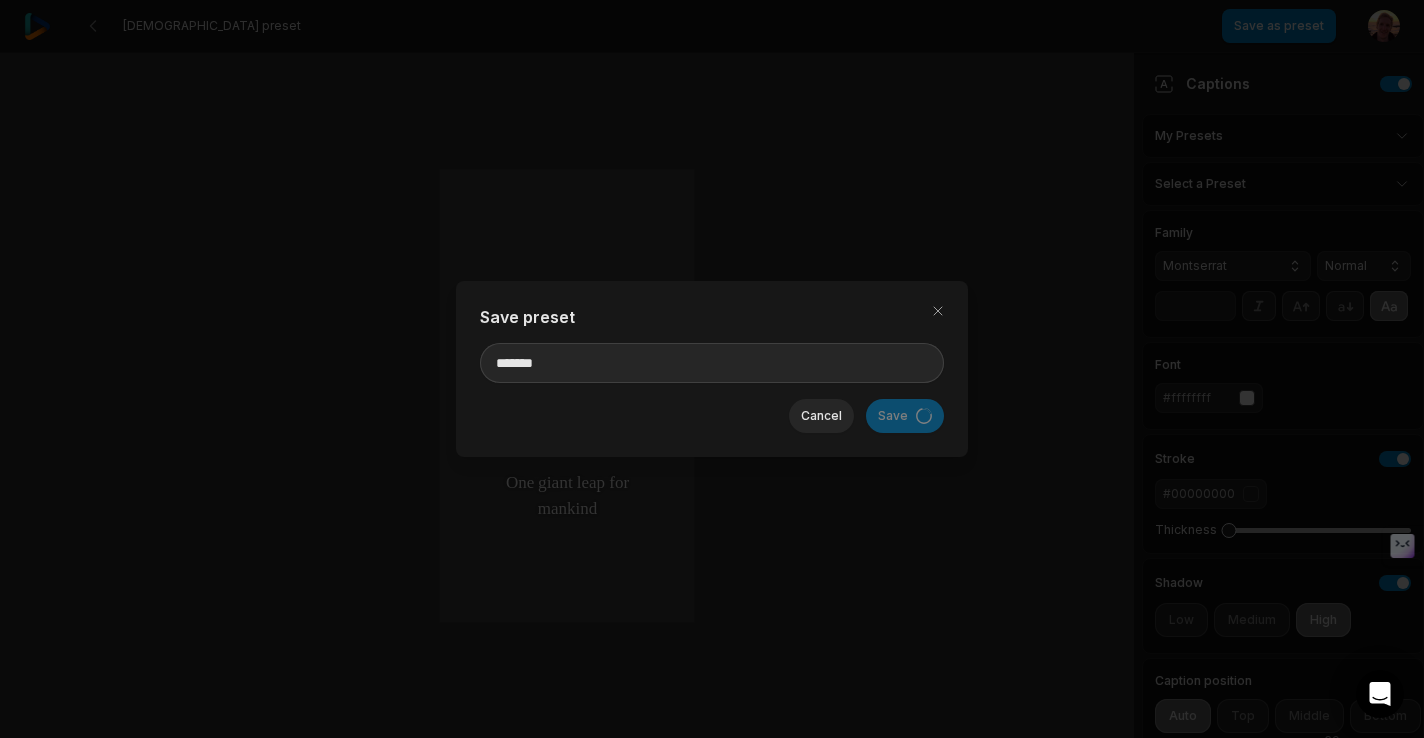 type 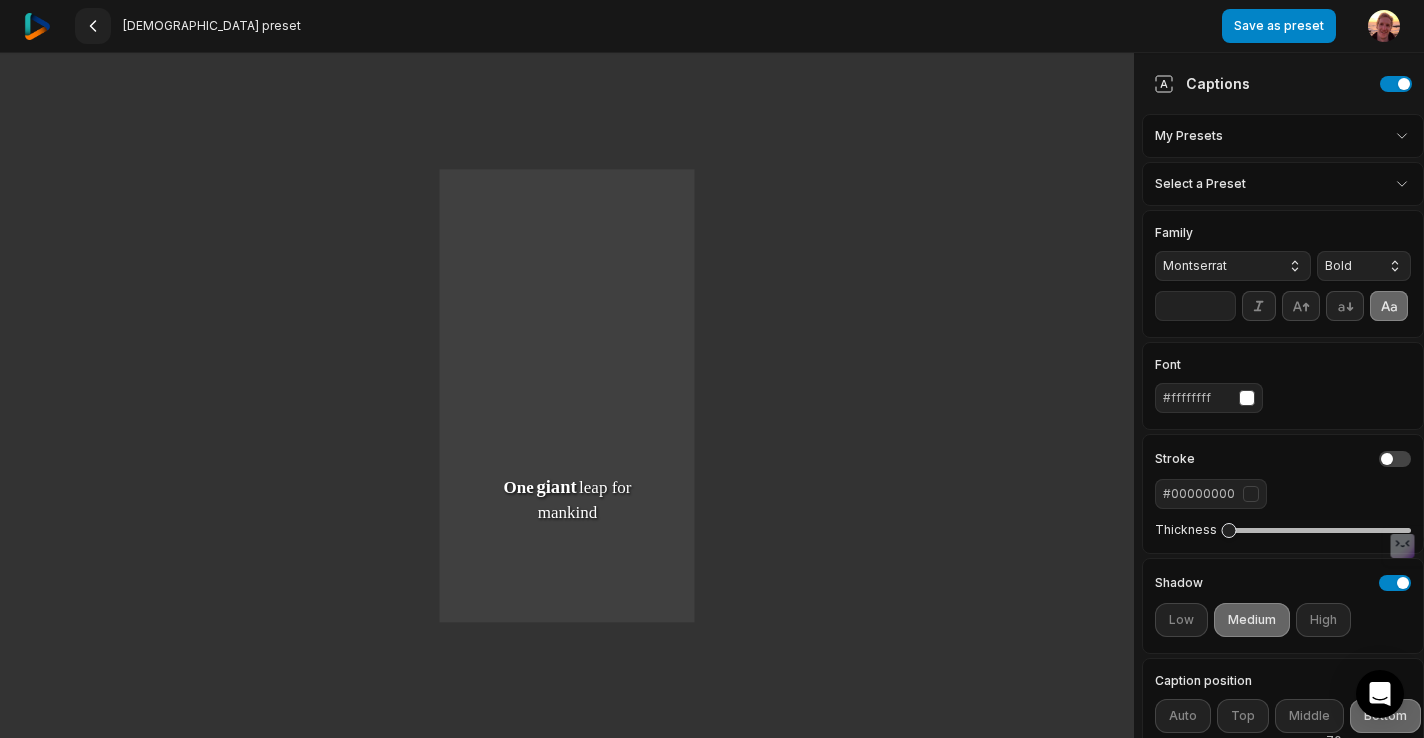 click 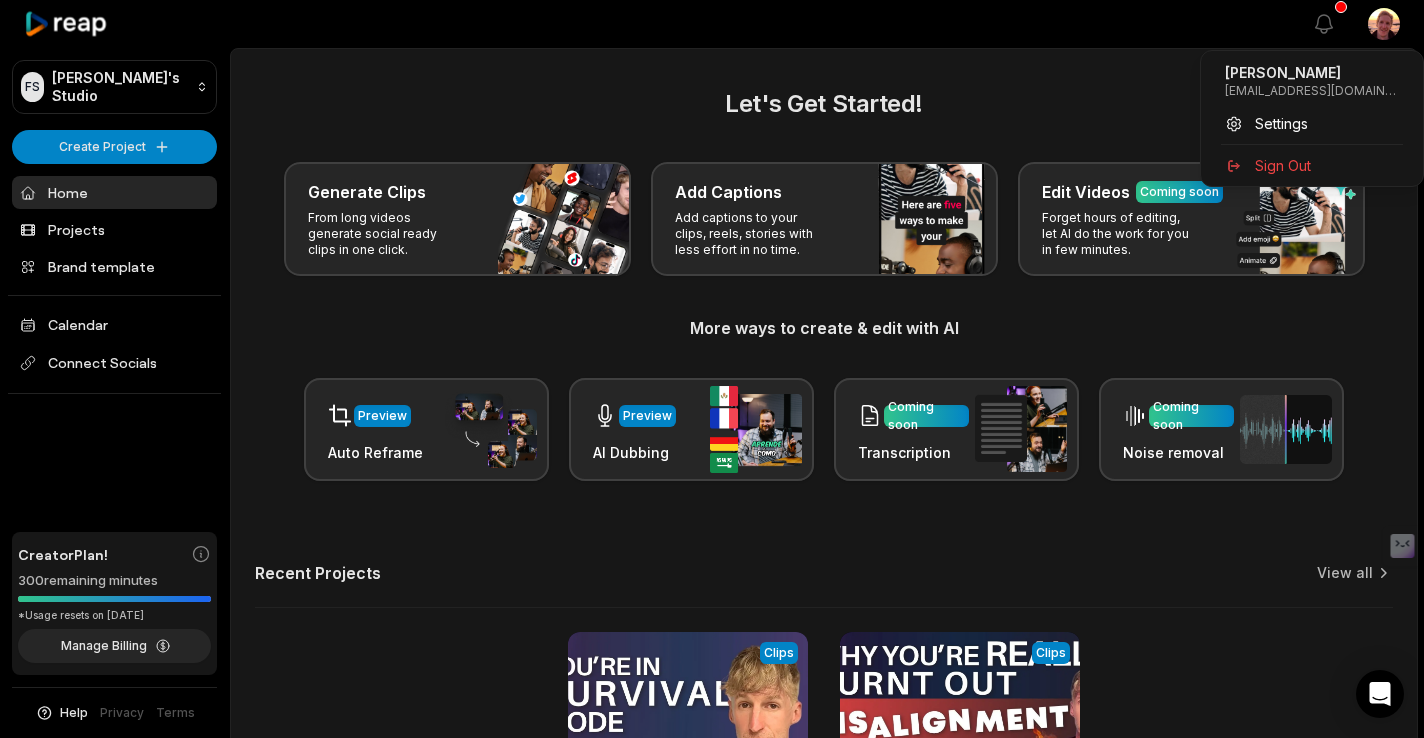 click on "FS Frank's Studio Create Project Home Projects Brand template Calendar Connect Socials Creator  Plan! 300  remaining minutes *Usage resets on August 2, 2025 Manage Billing Help Privacy Terms Open sidebar View notifications Open user menu   Let's Get Started! Generate Clips From long videos generate social ready clips in one click. Add Captions Add captions to your clips, reels, stories with less effort in no time. Edit Videos Coming soon Forget hours of editing, let AI do the work for you in few minutes. More ways to create & edit with AI Preview Auto Reframe Preview AI Dubbing Coming soon Transcription Coming soon Noise removal Recent Projects View all View Clips Clips 31:46 Your Business Is Bankrupting Your Soul (There's Another Way) Open options 21 hours ago View Clips Clips 25:46 The truth about burnout and feeling stuck Open options 5 days ago Made with   in San Francisco
Frank Sieben franksiebencoaching@gmail.com Settings Sign Out" at bounding box center [712, 369] 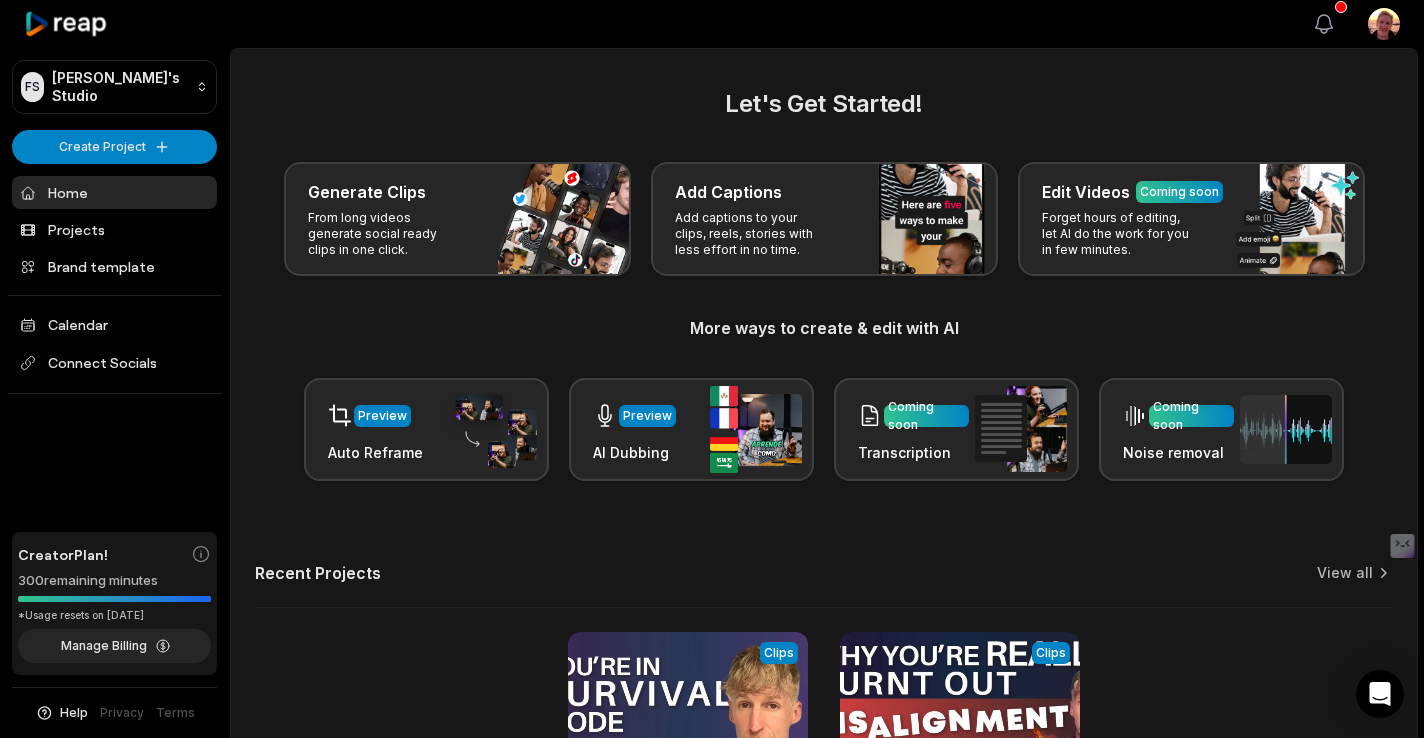 click 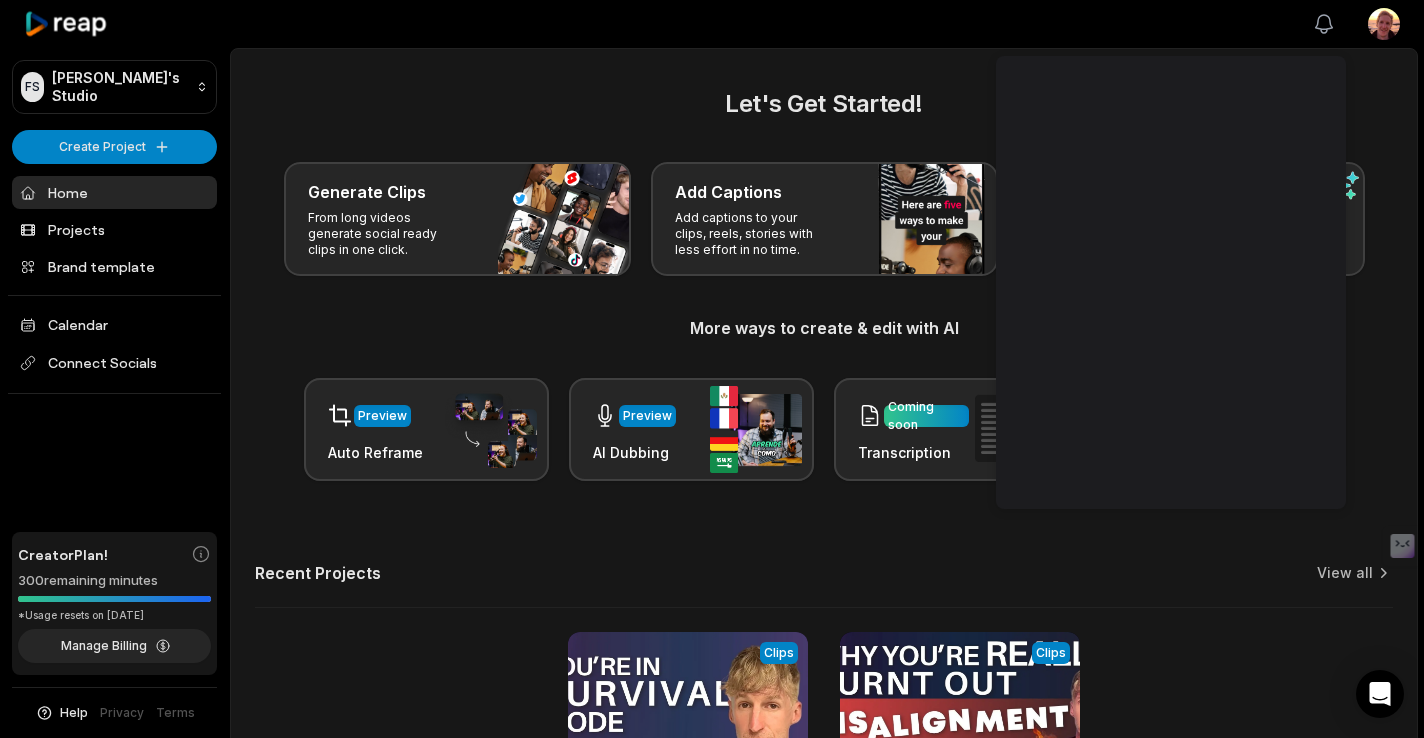 click 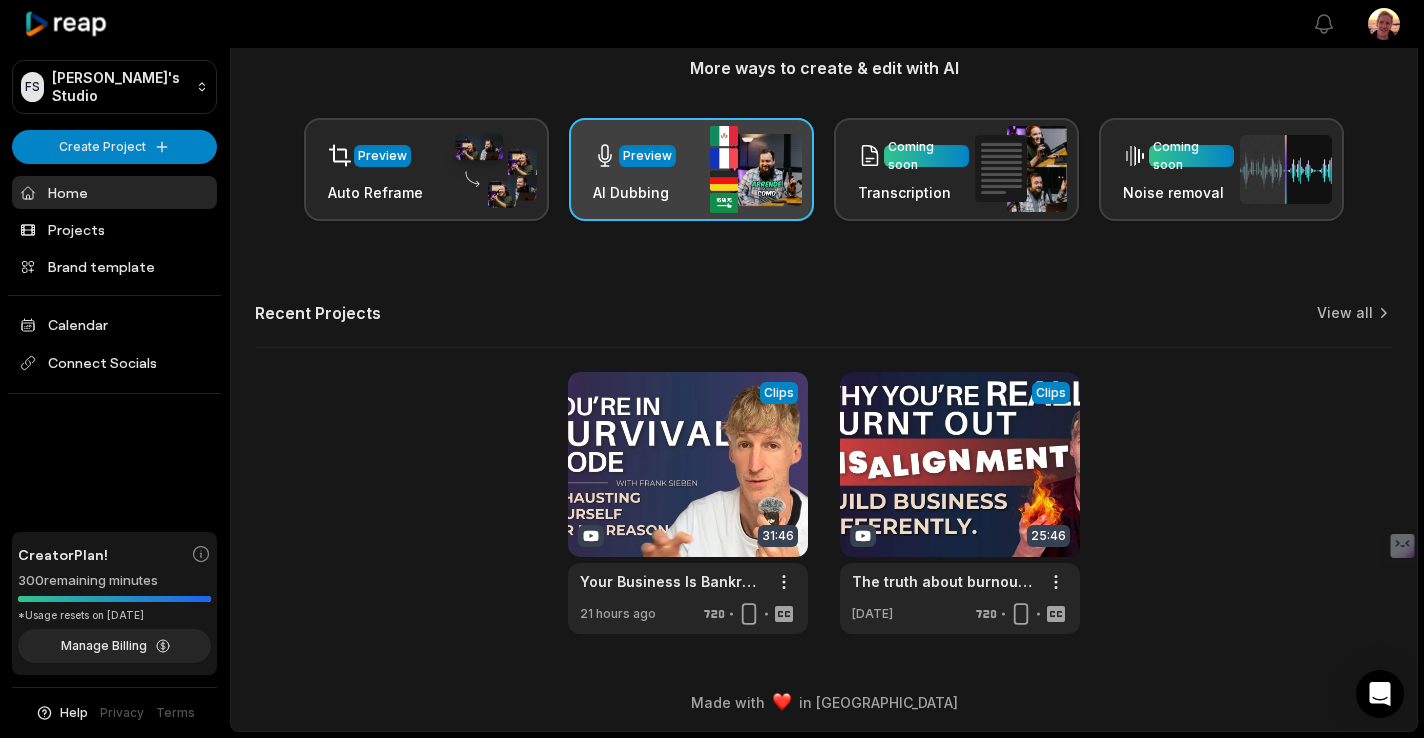 scroll, scrollTop: 0, scrollLeft: 0, axis: both 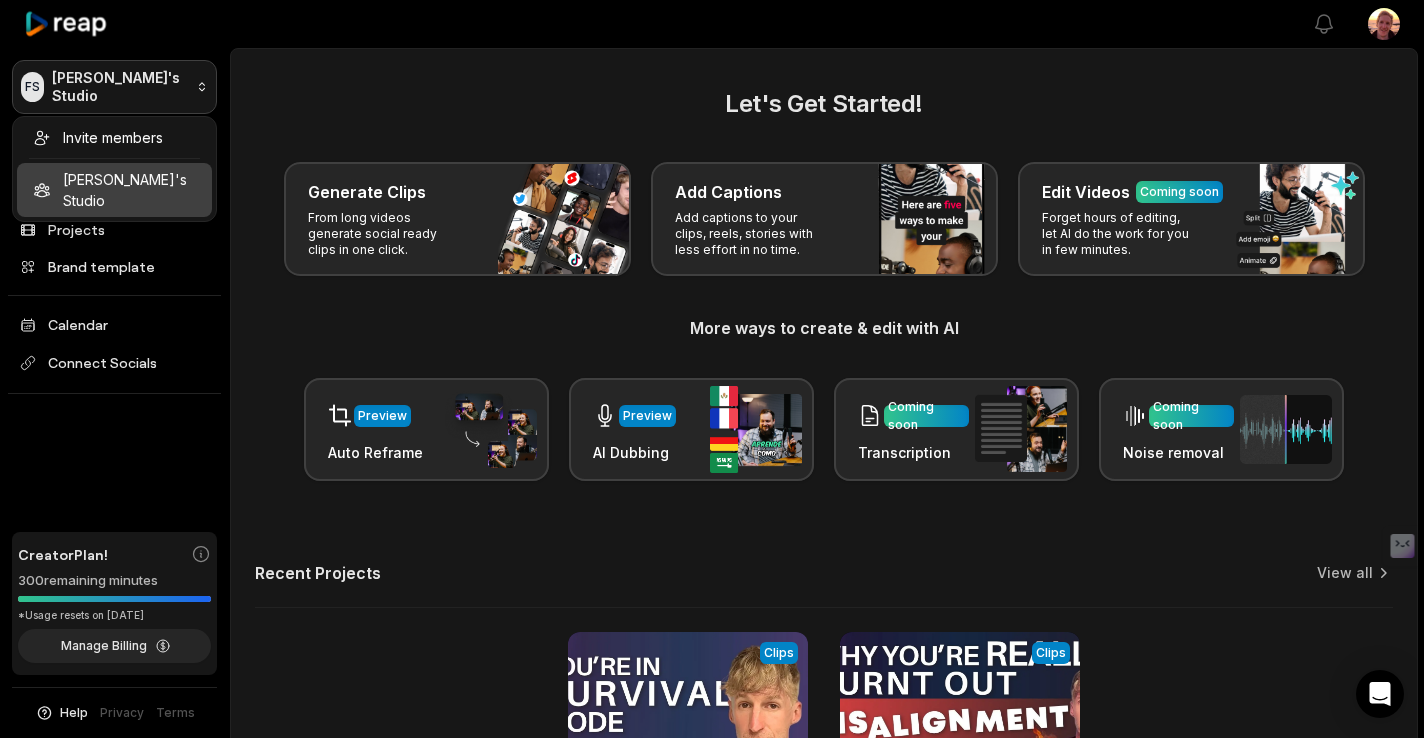 click on "FS Frank's Studio Create Project Home Projects Brand template Calendar Connect Socials Creator  Plan! 300  remaining minutes *Usage resets on August 2, 2025 Manage Billing Help Privacy Terms Open sidebar View notifications Open user menu   Let's Get Started! Generate Clips From long videos generate social ready clips in one click. Add Captions Add captions to your clips, reels, stories with less effort in no time. Edit Videos Coming soon Forget hours of editing, let AI do the work for you in few minutes. More ways to create & edit with AI Preview Auto Reframe Preview AI Dubbing Coming soon Transcription Coming soon Noise removal Recent Projects View all View Clips Clips 31:46 Your Business Is Bankrupting Your Soul (There's Another Way) Open options 21 hours ago View Clips Clips 25:46 The truth about burnout and feeling stuck Open options 5 days ago Made with   in San Francisco
Invite members Frank's Studio" at bounding box center (712, 369) 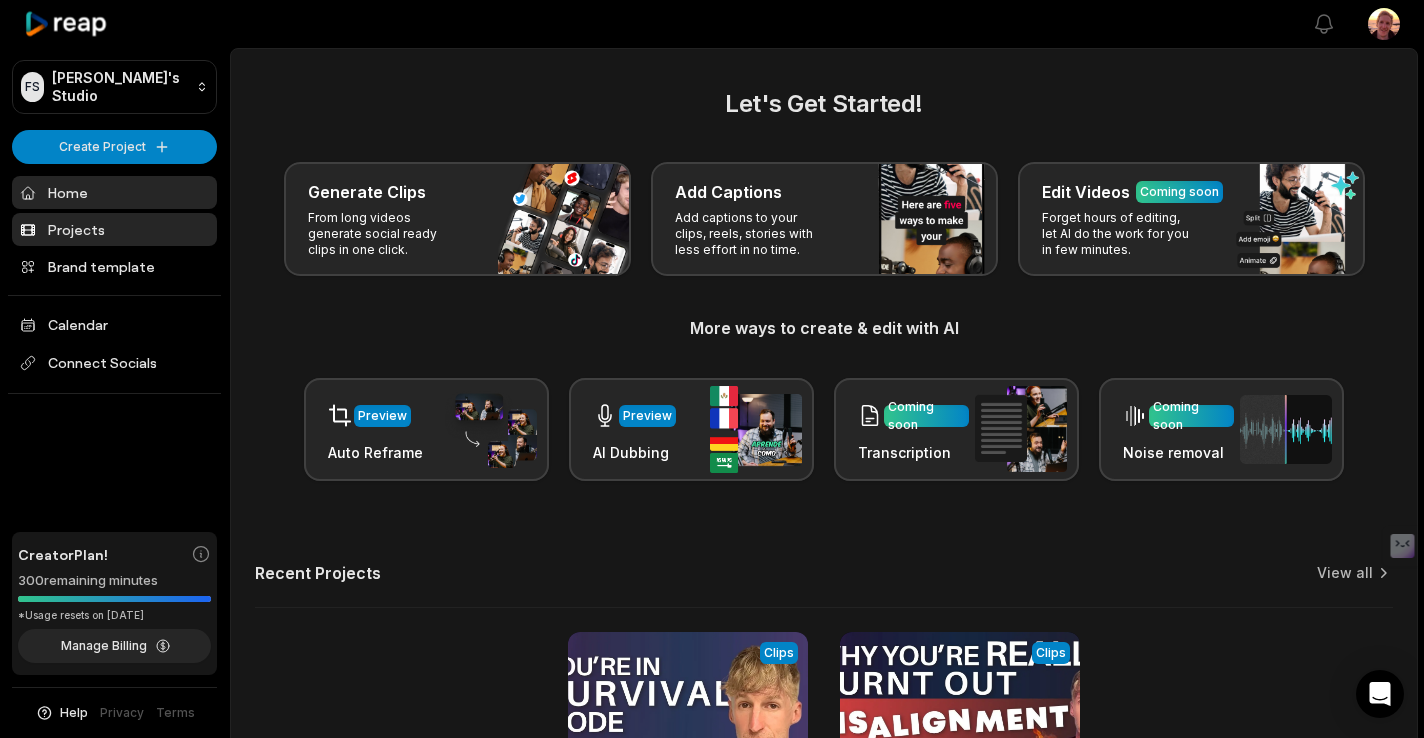click on "Projects" at bounding box center (114, 229) 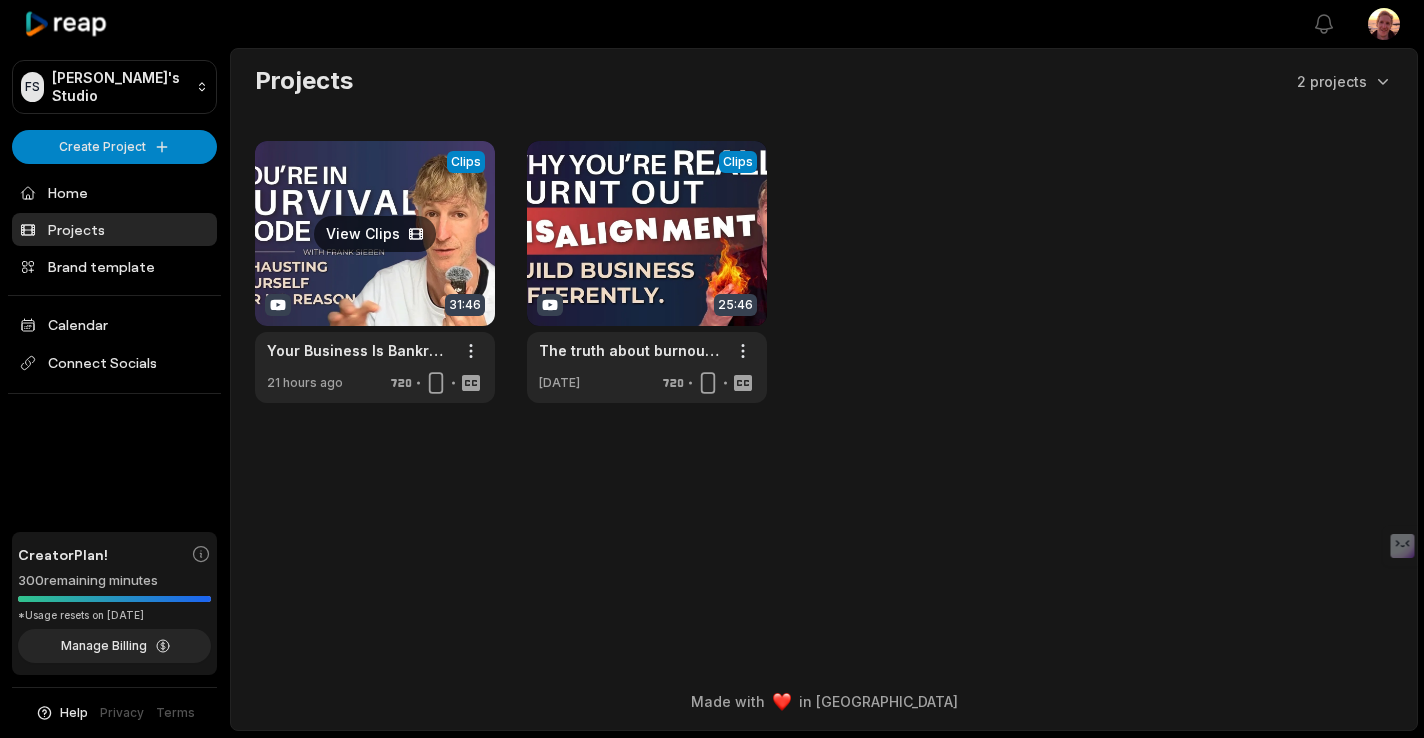scroll, scrollTop: 0, scrollLeft: 0, axis: both 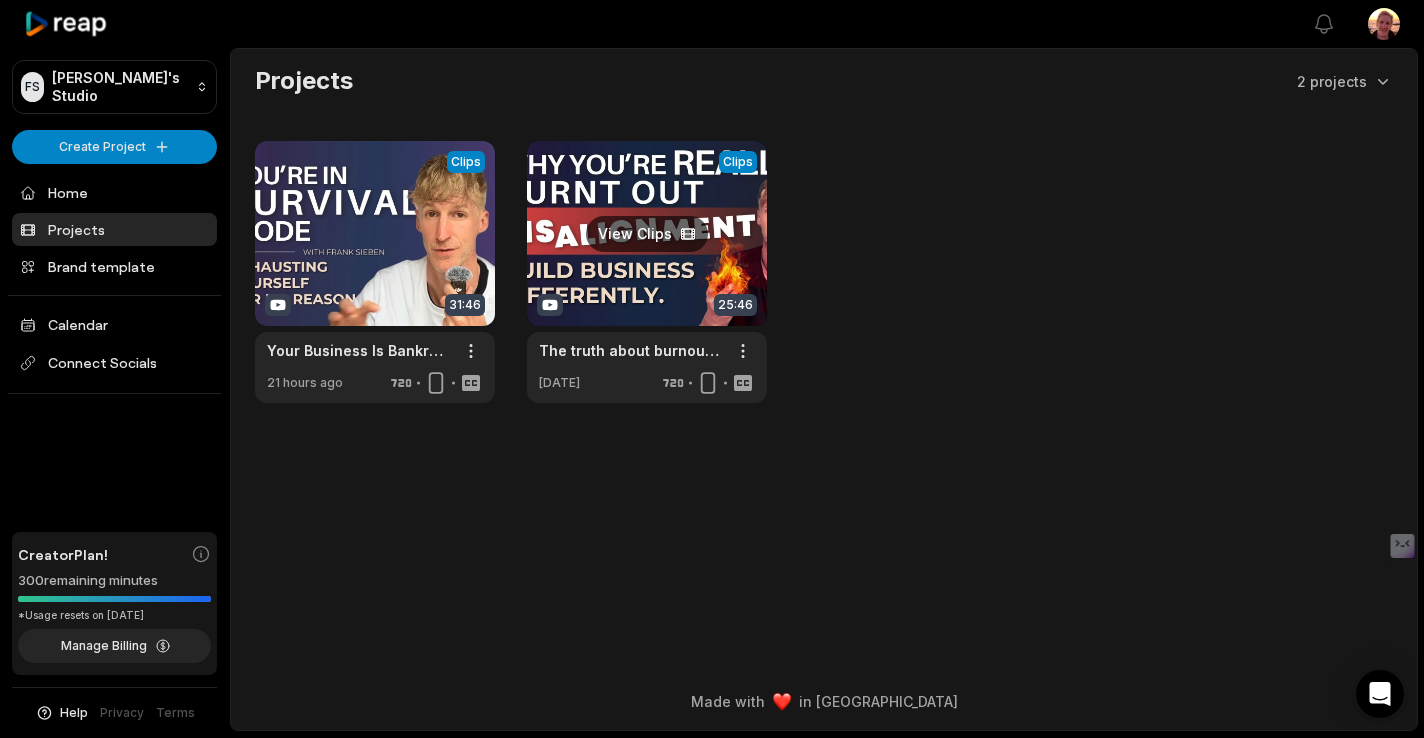 click at bounding box center (647, 272) 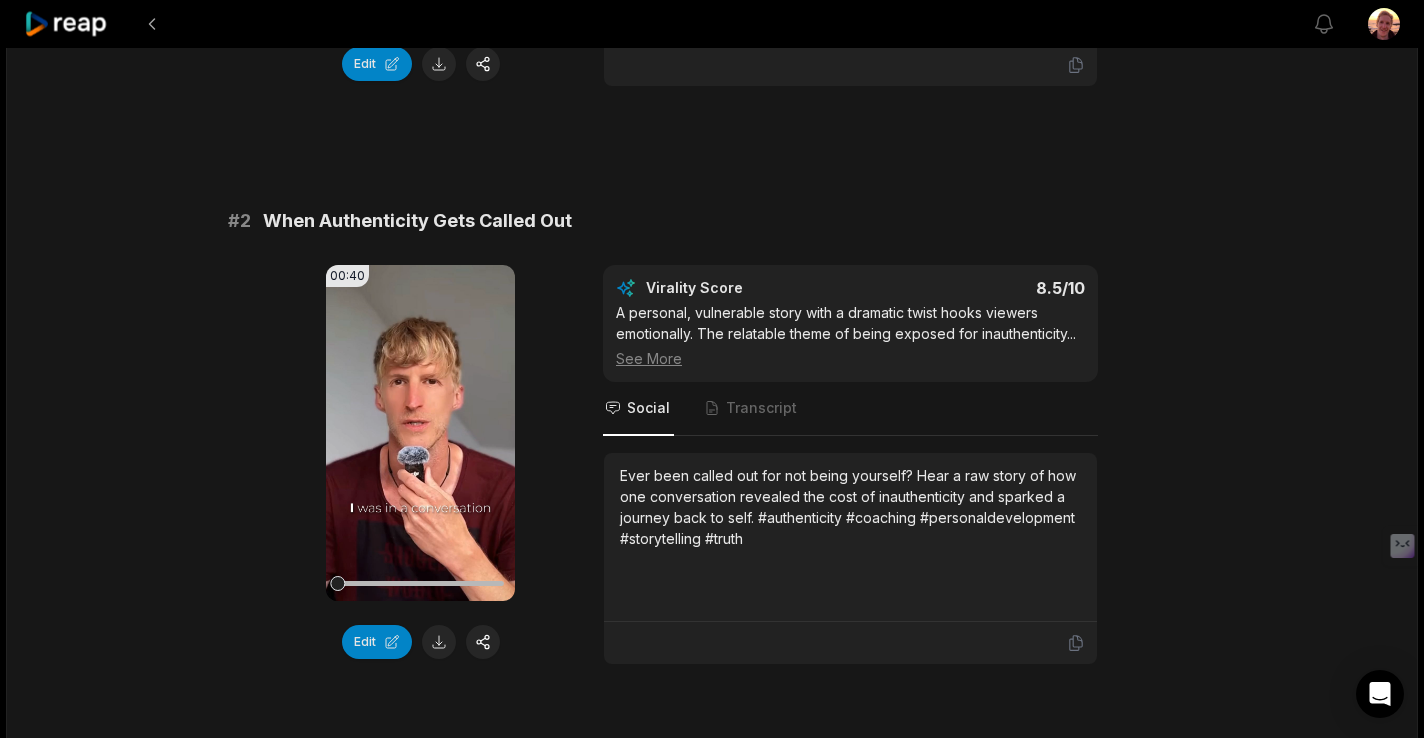 scroll, scrollTop: 610, scrollLeft: 0, axis: vertical 